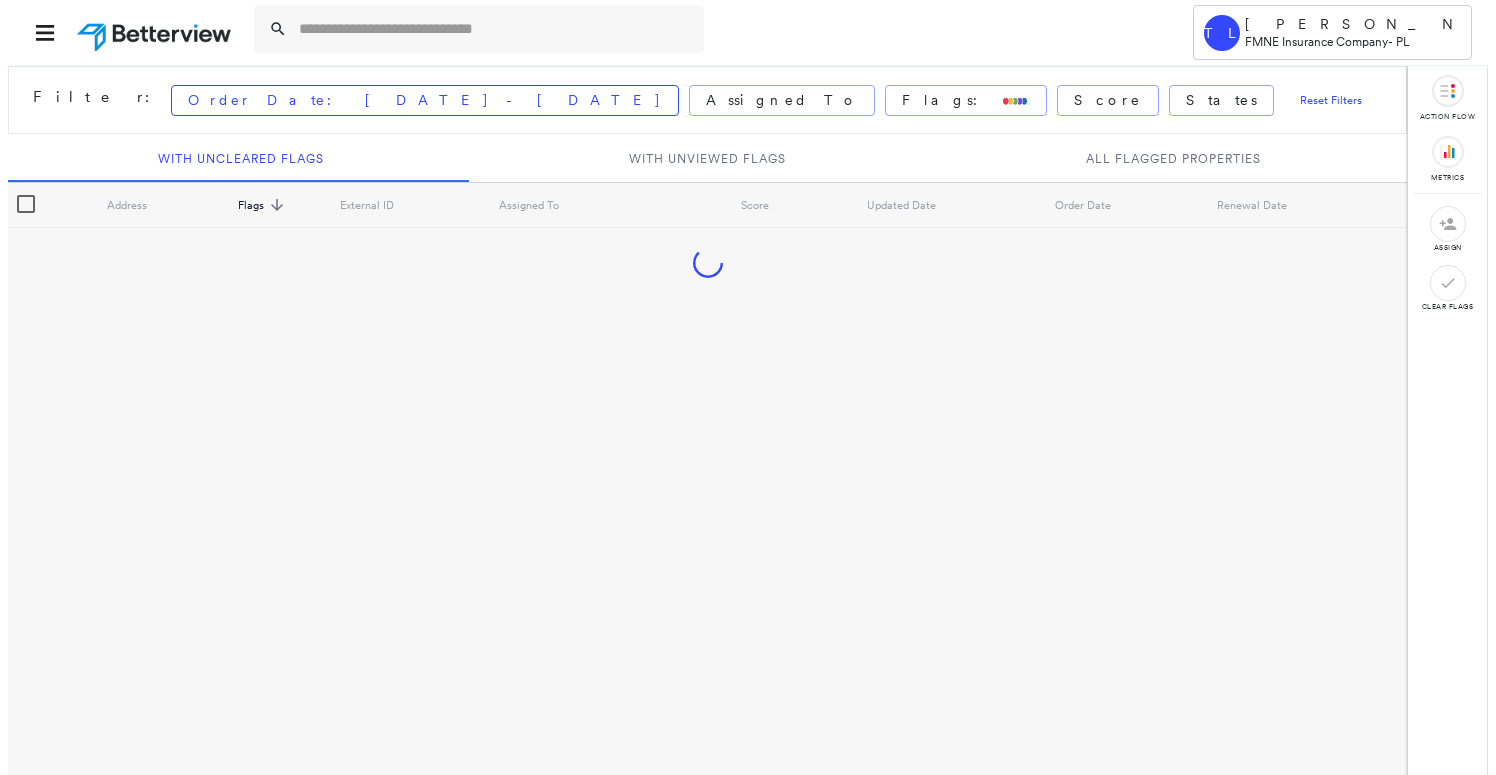 scroll, scrollTop: 0, scrollLeft: 0, axis: both 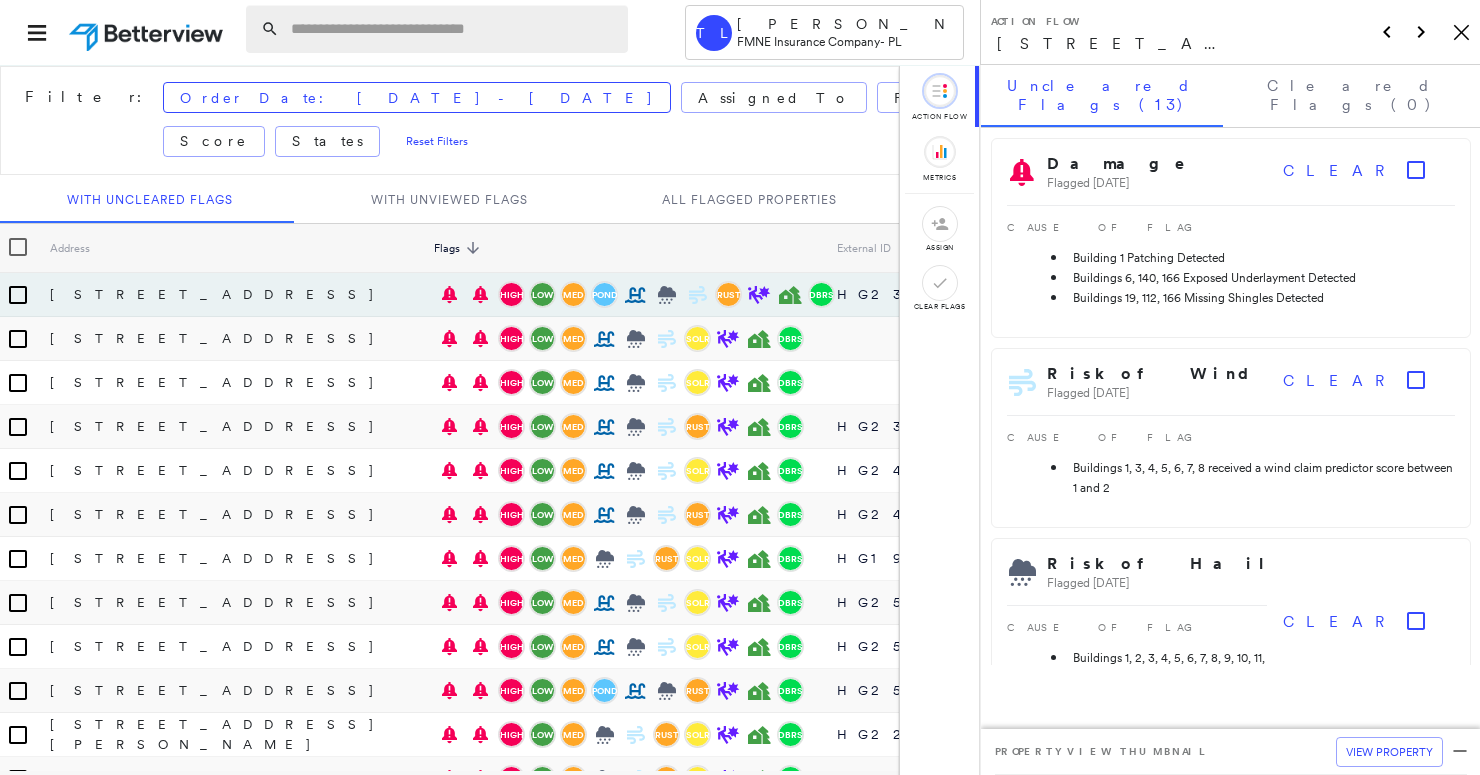 click at bounding box center (453, 29) 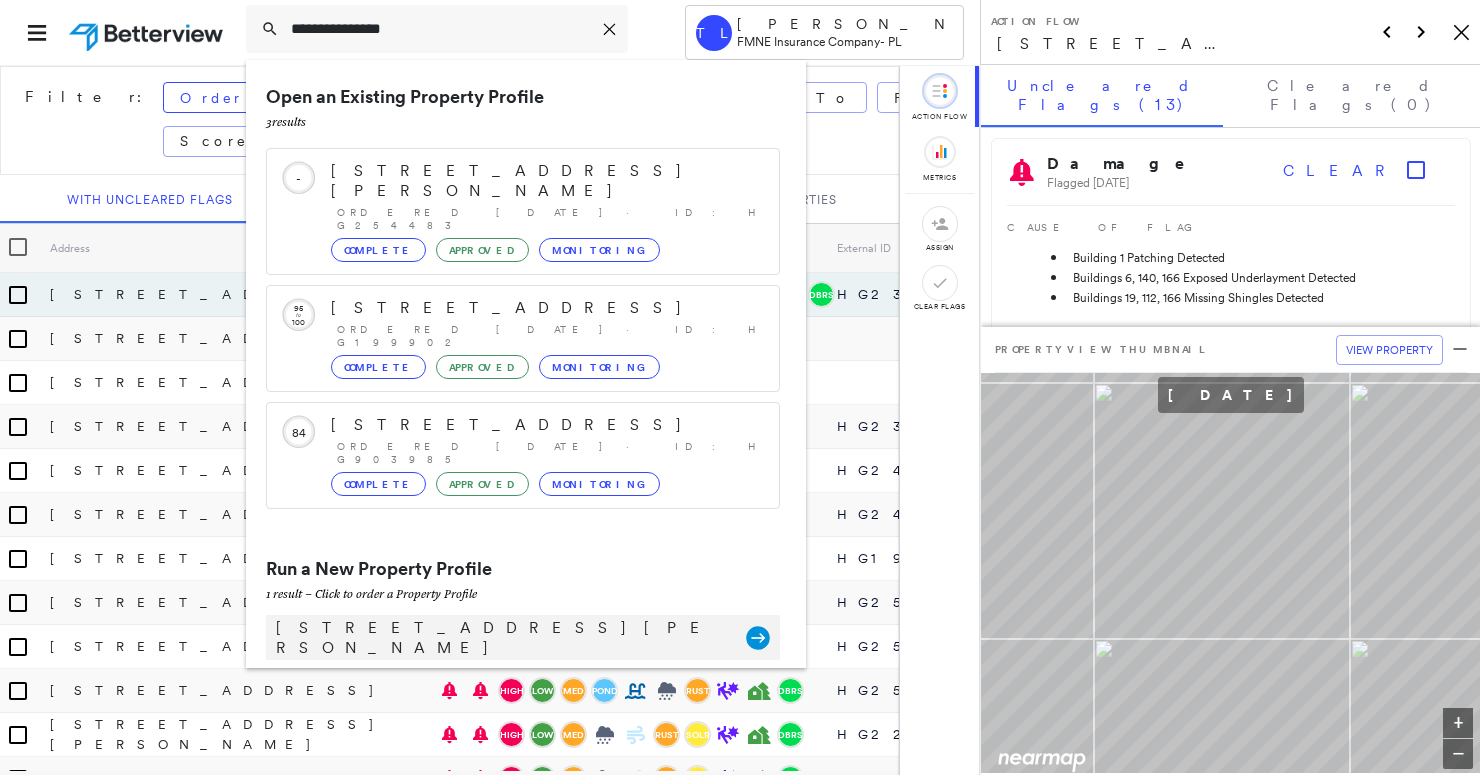type on "**********" 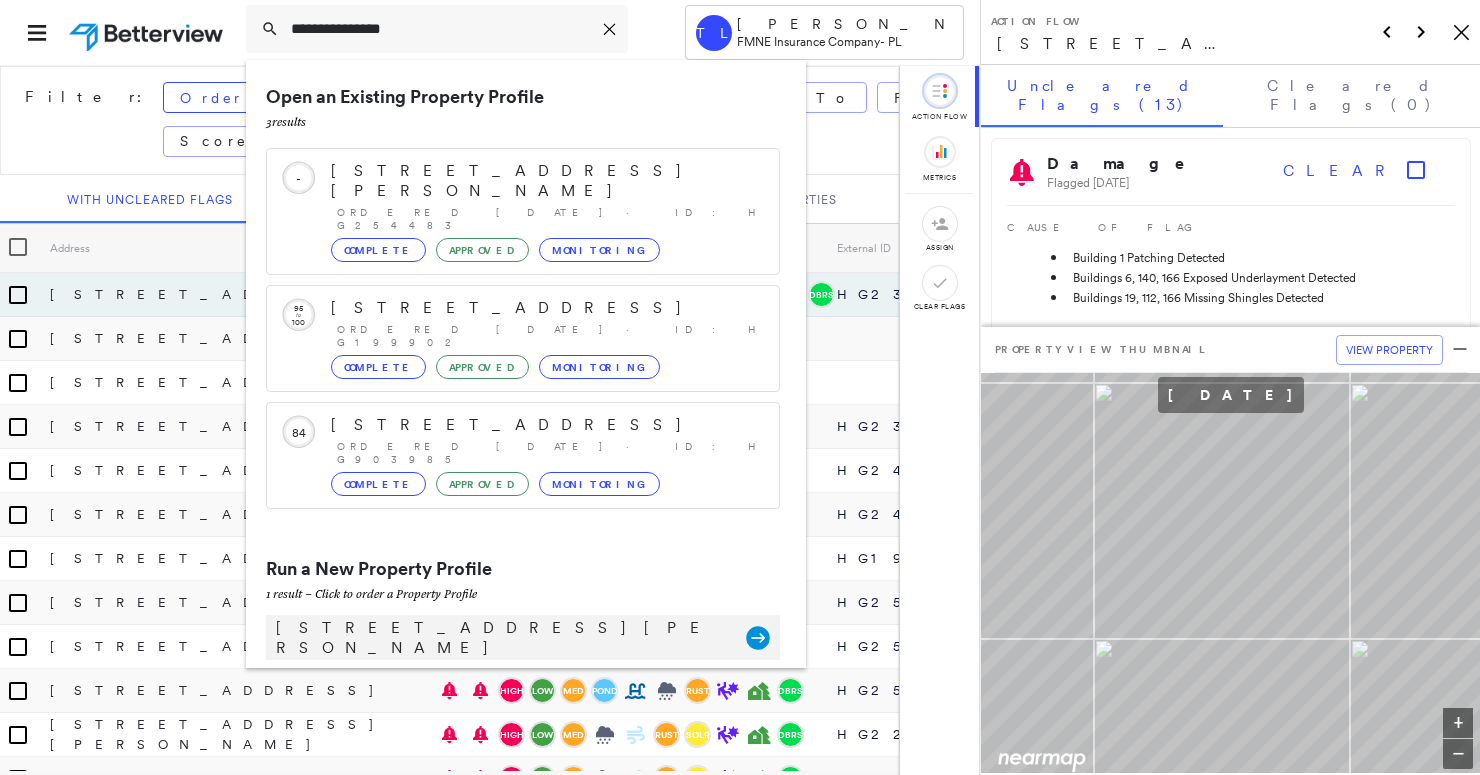 click on "[STREET_ADDRESS][PERSON_NAME]" at bounding box center [501, 638] 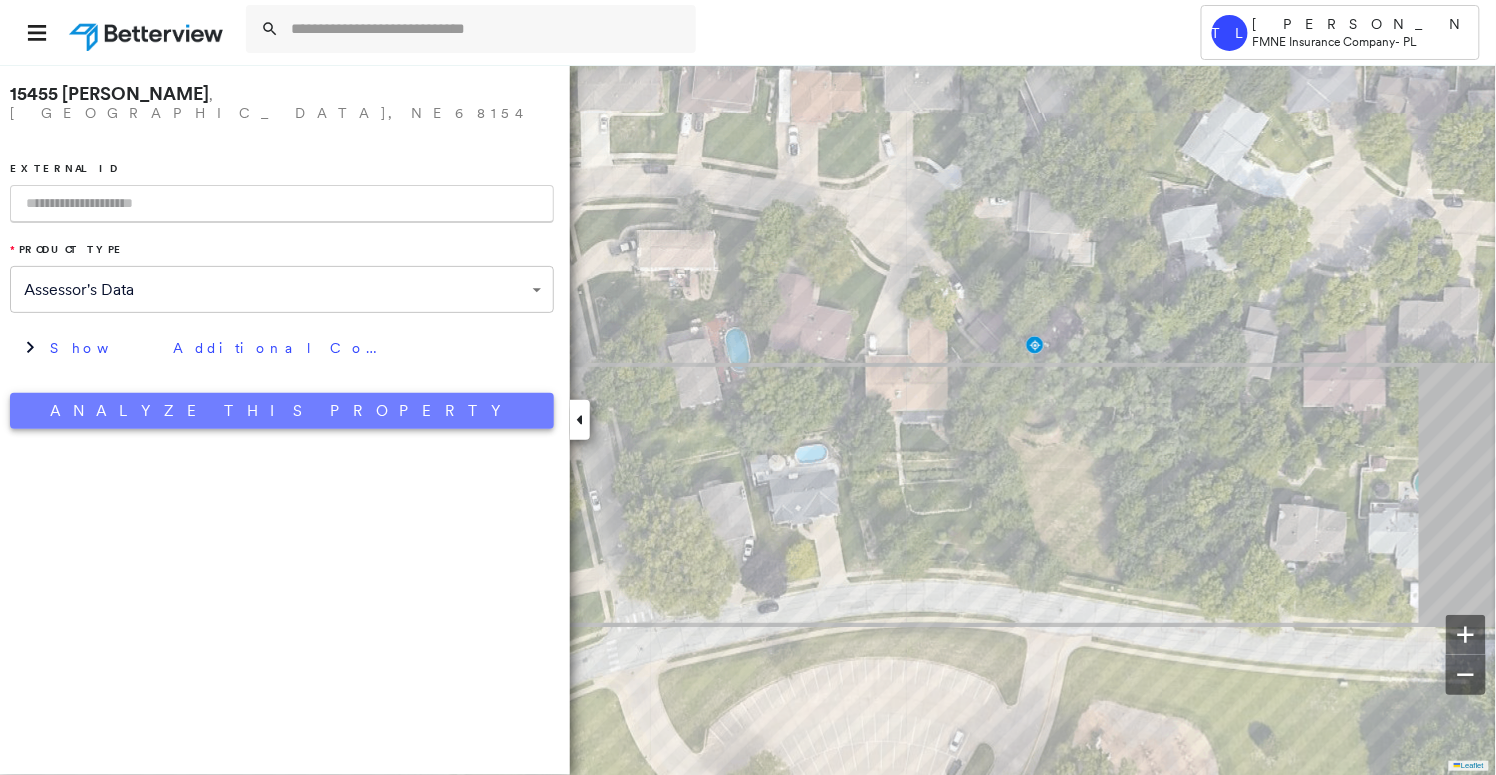 click on "Analyze This Property" at bounding box center (282, 411) 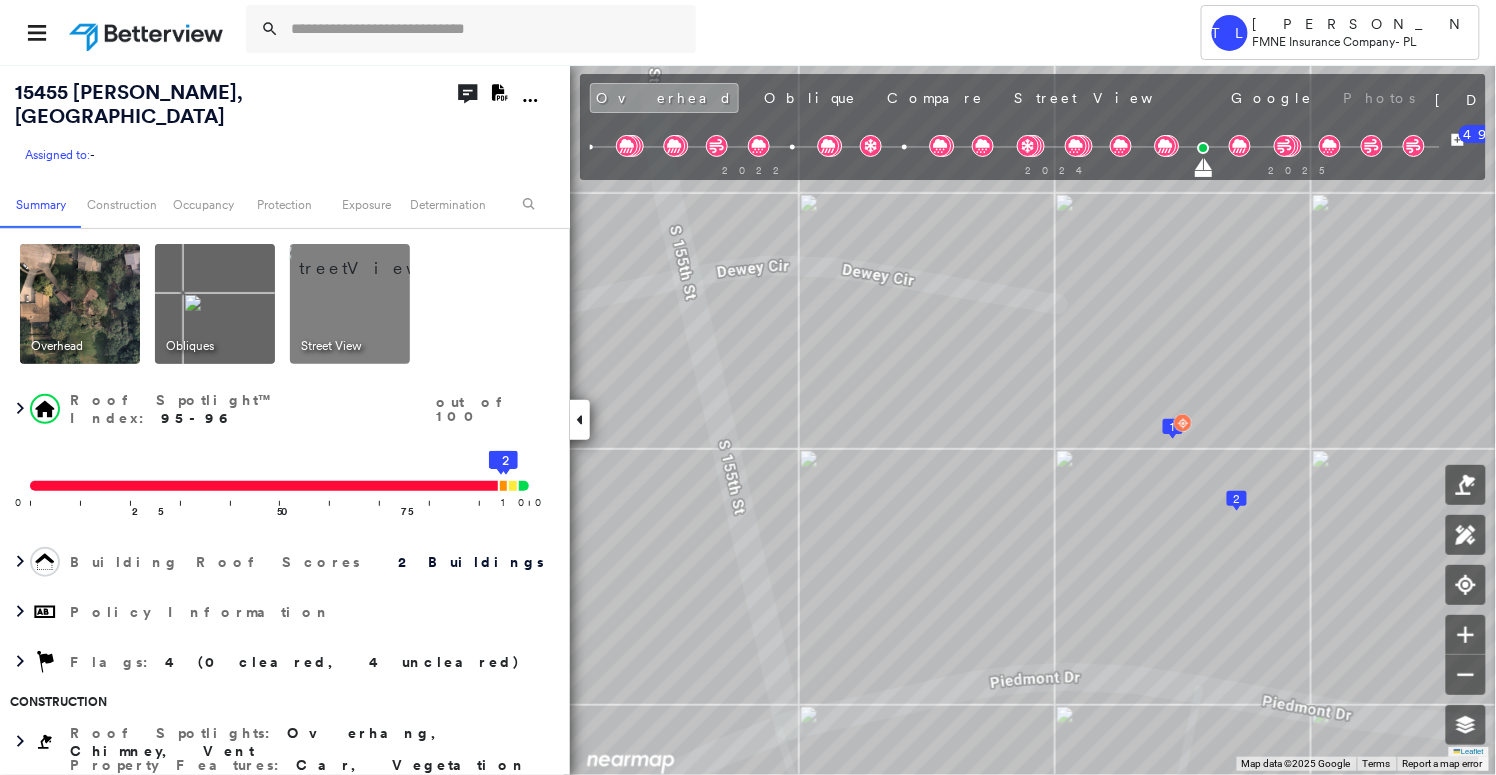 click at bounding box center [695, 32] 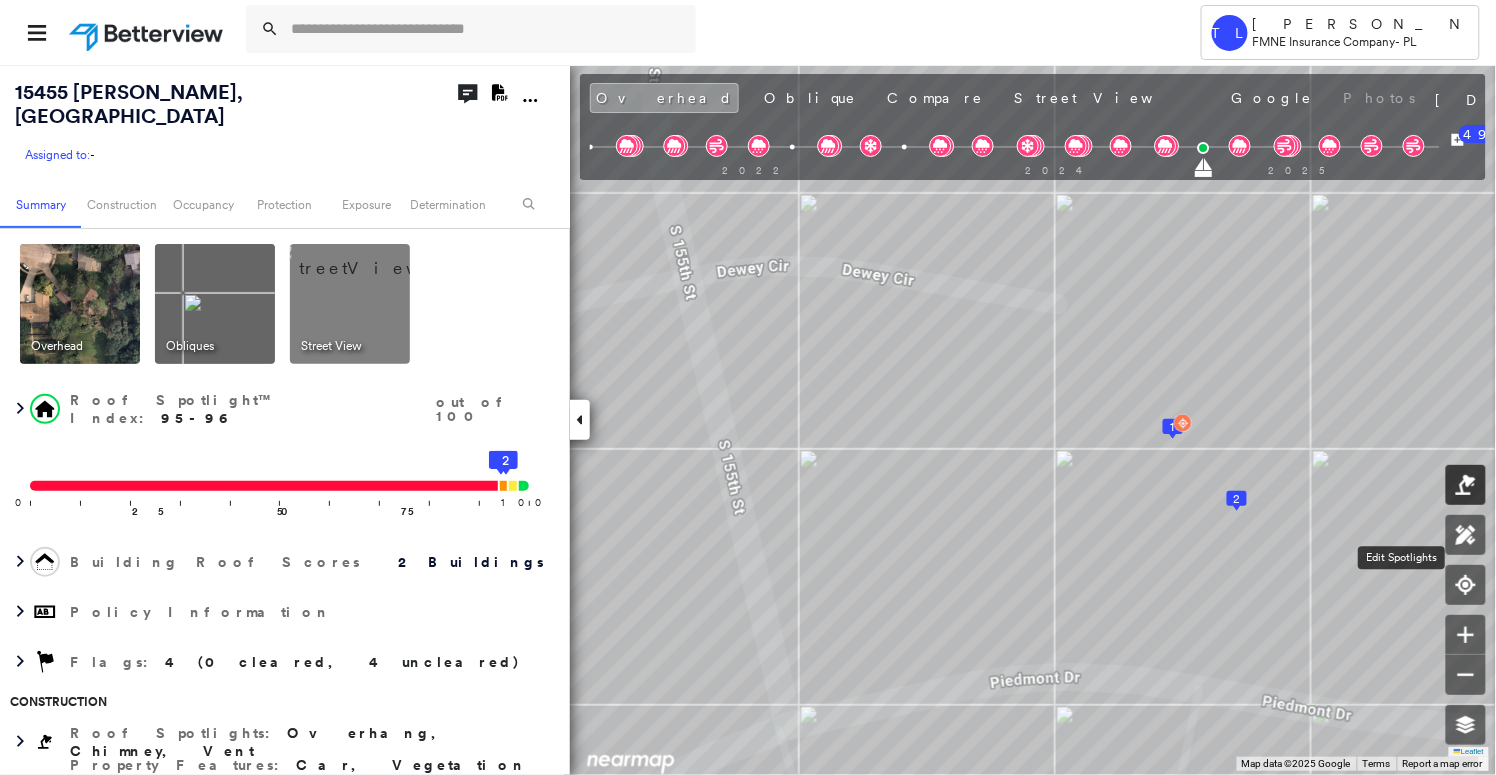 click 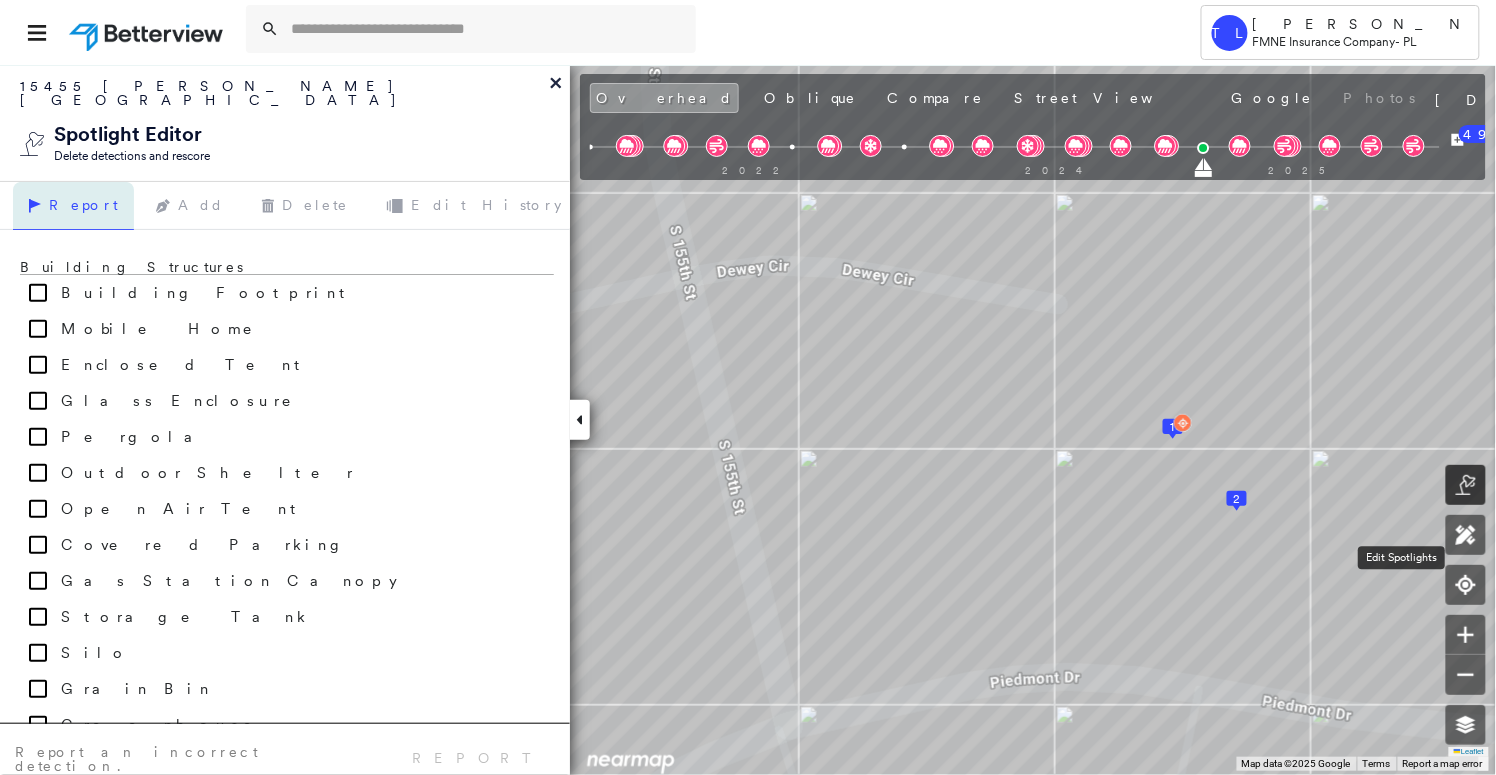 click 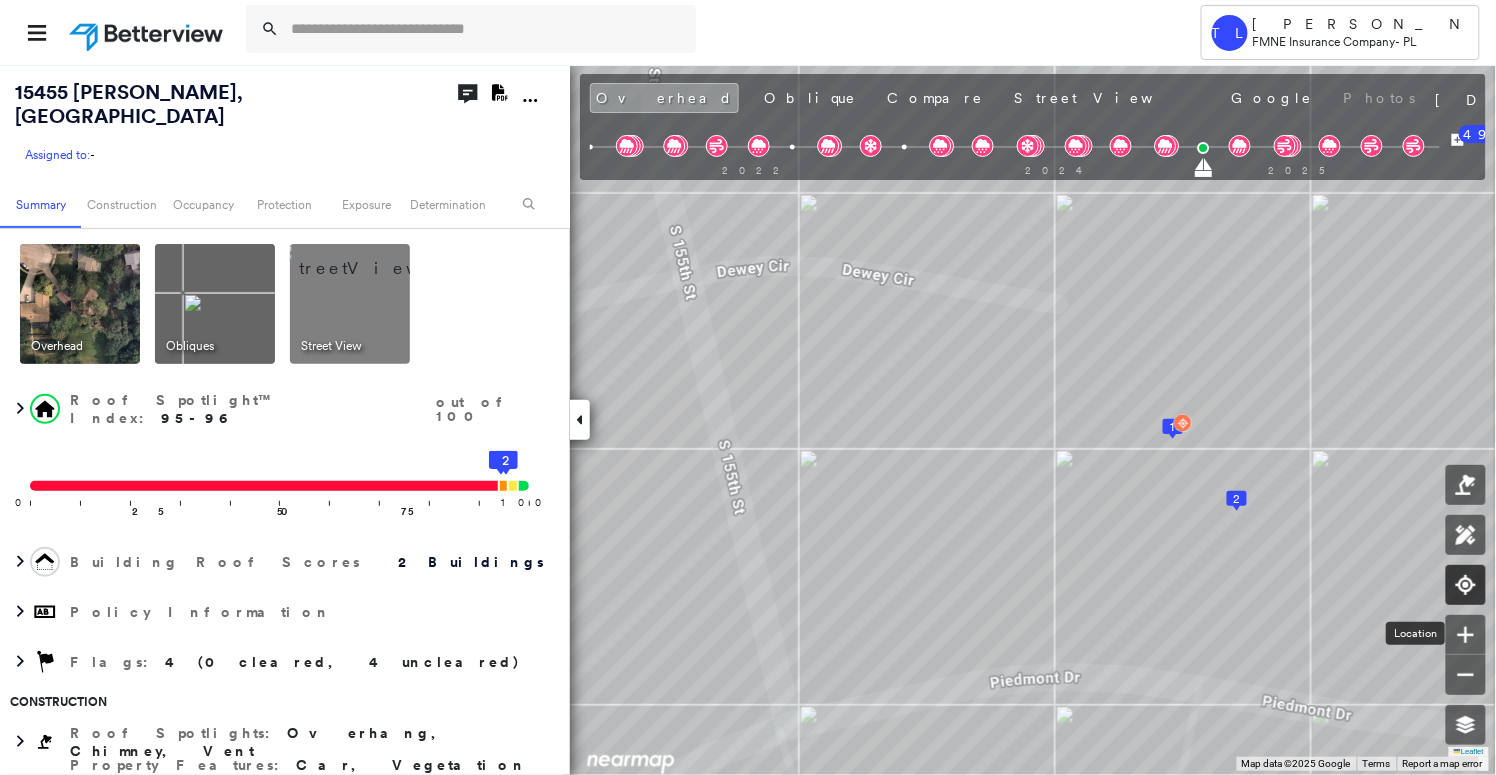 click 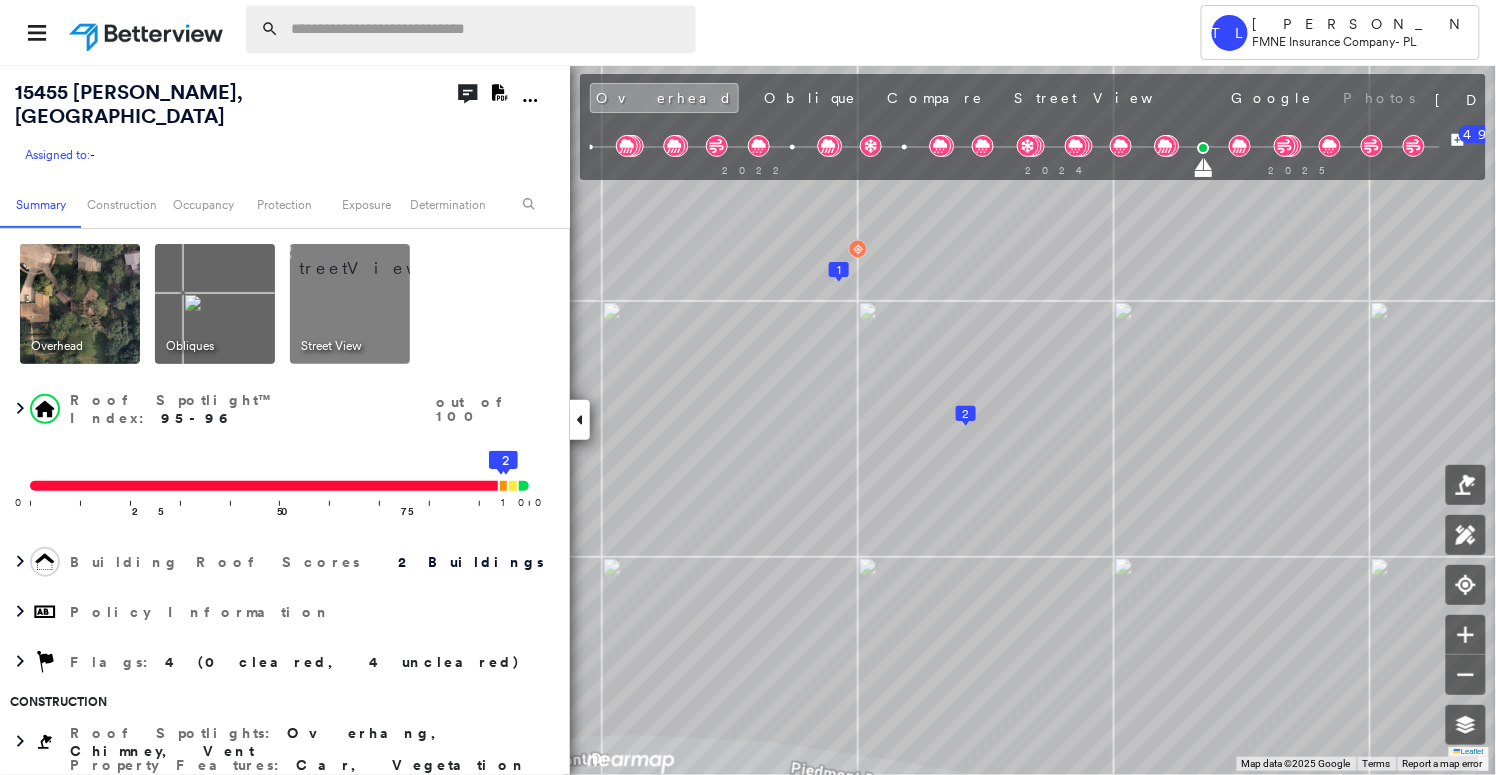 click at bounding box center [487, 29] 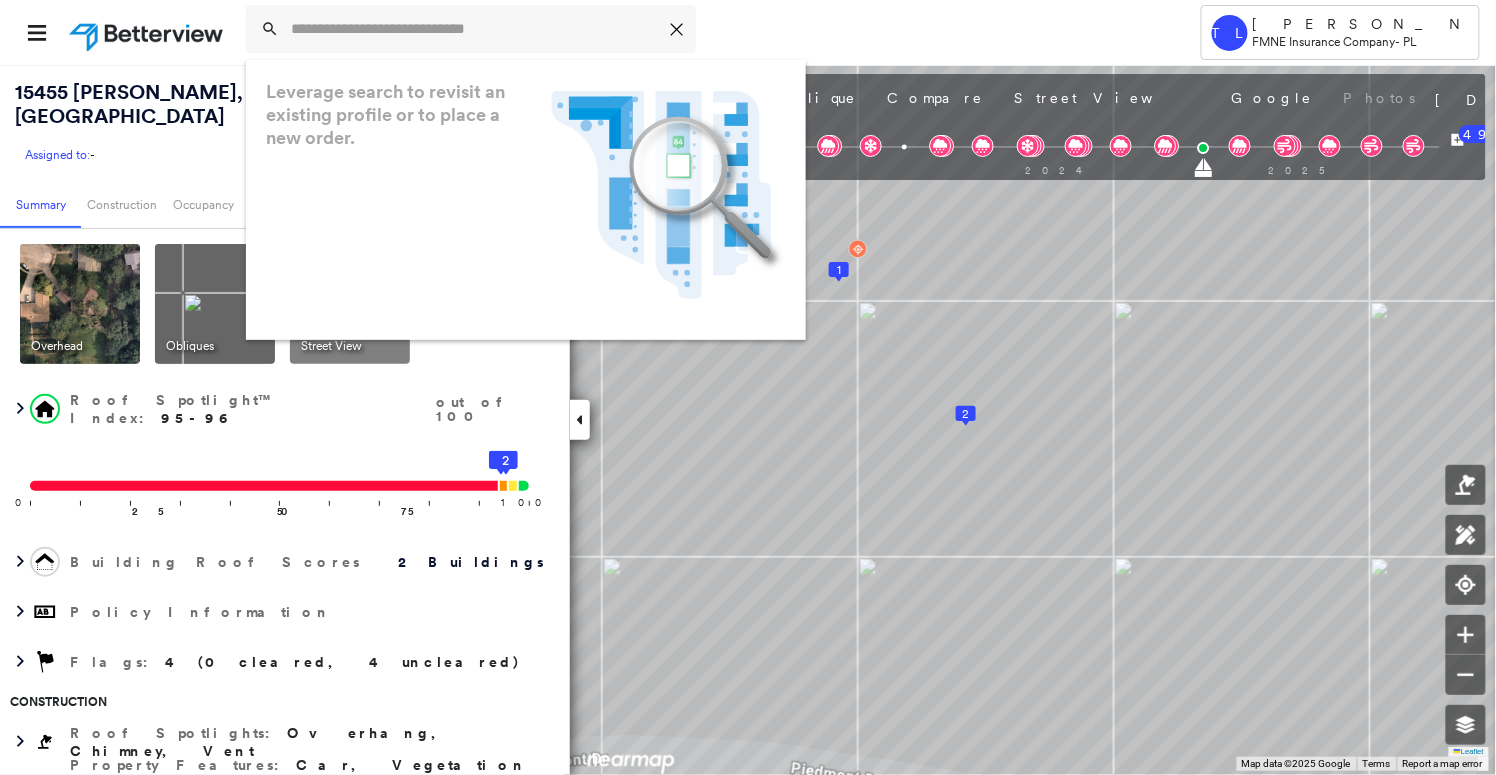 click on "Icon_Closemodal Leverage search to revisit an existing profile or to place a new order. .landscape-no-results-icon_svg__cls-3{fill:#5bafe7}.landscape-no-results-icon_svg__cls-4{fill:#90c5ee}.landscape-no-results-icon_svg__cls-12{fill:#33a4e3}.landscape-no-results-icon_svg__cls-13{fill:#fff}.landscape-no-results-icon_svg__cls-15{opacity:.3;mix-blend-mode:multiply}.landscape-no-results-icon_svg__cls-17{fill:#00a74f}" at bounding box center [695, 32] 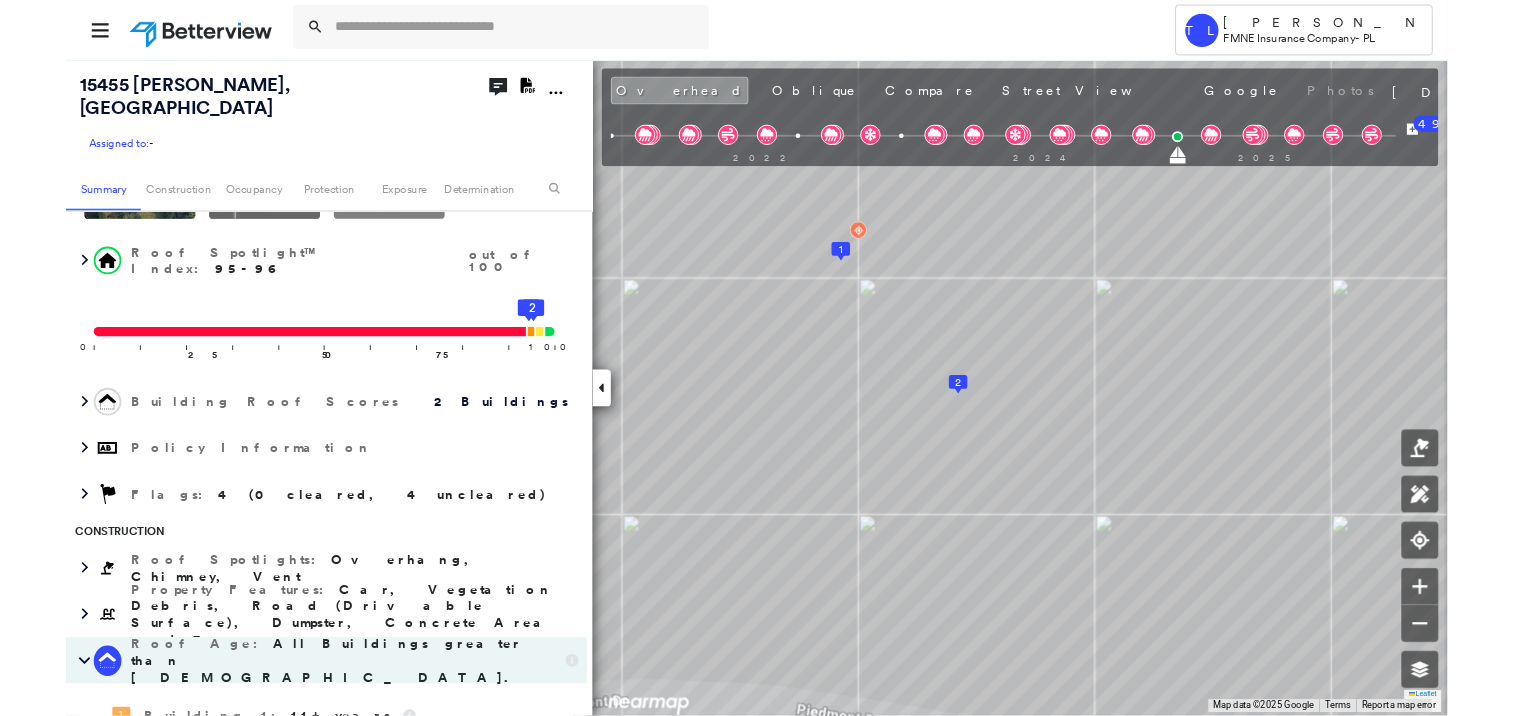 scroll, scrollTop: 0, scrollLeft: 0, axis: both 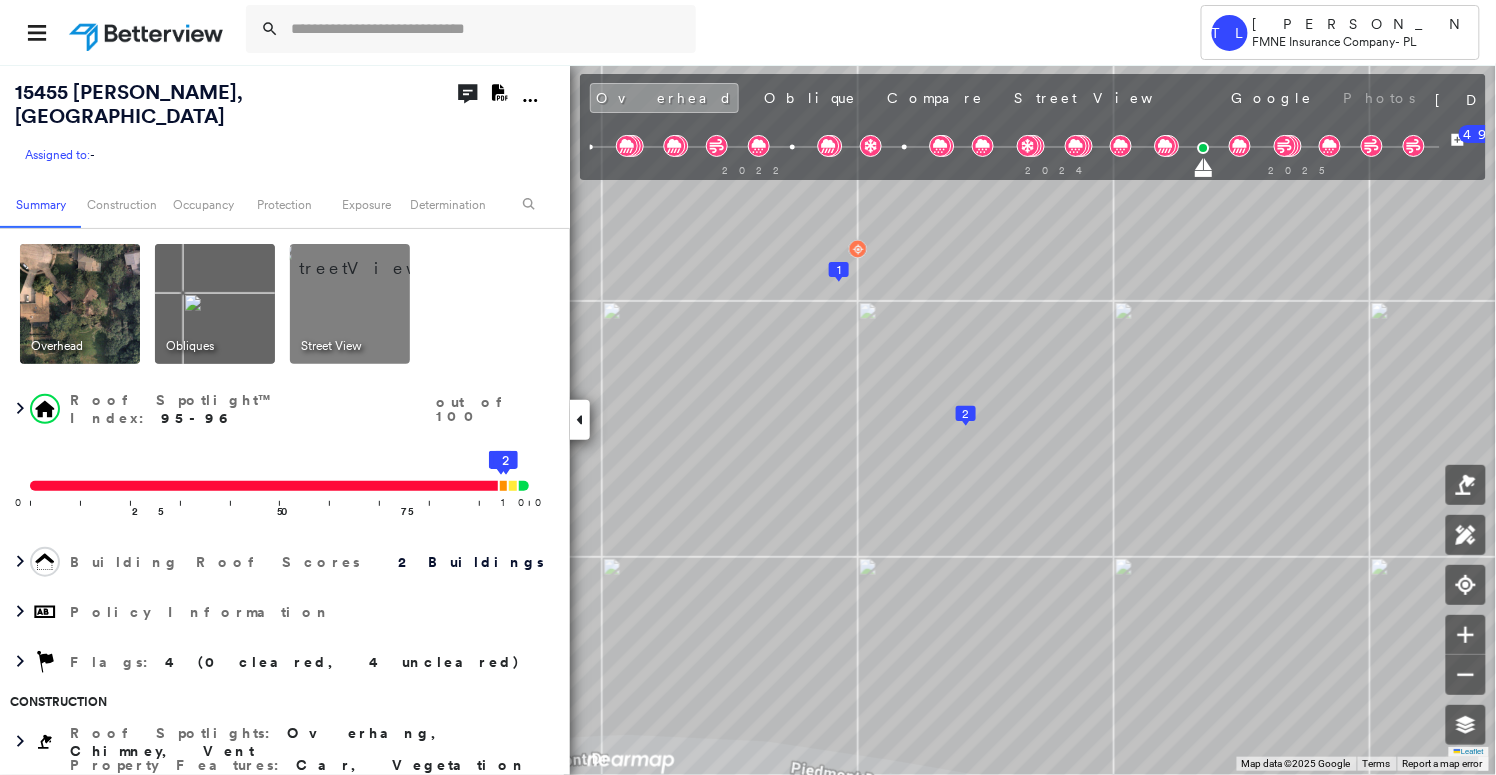 click 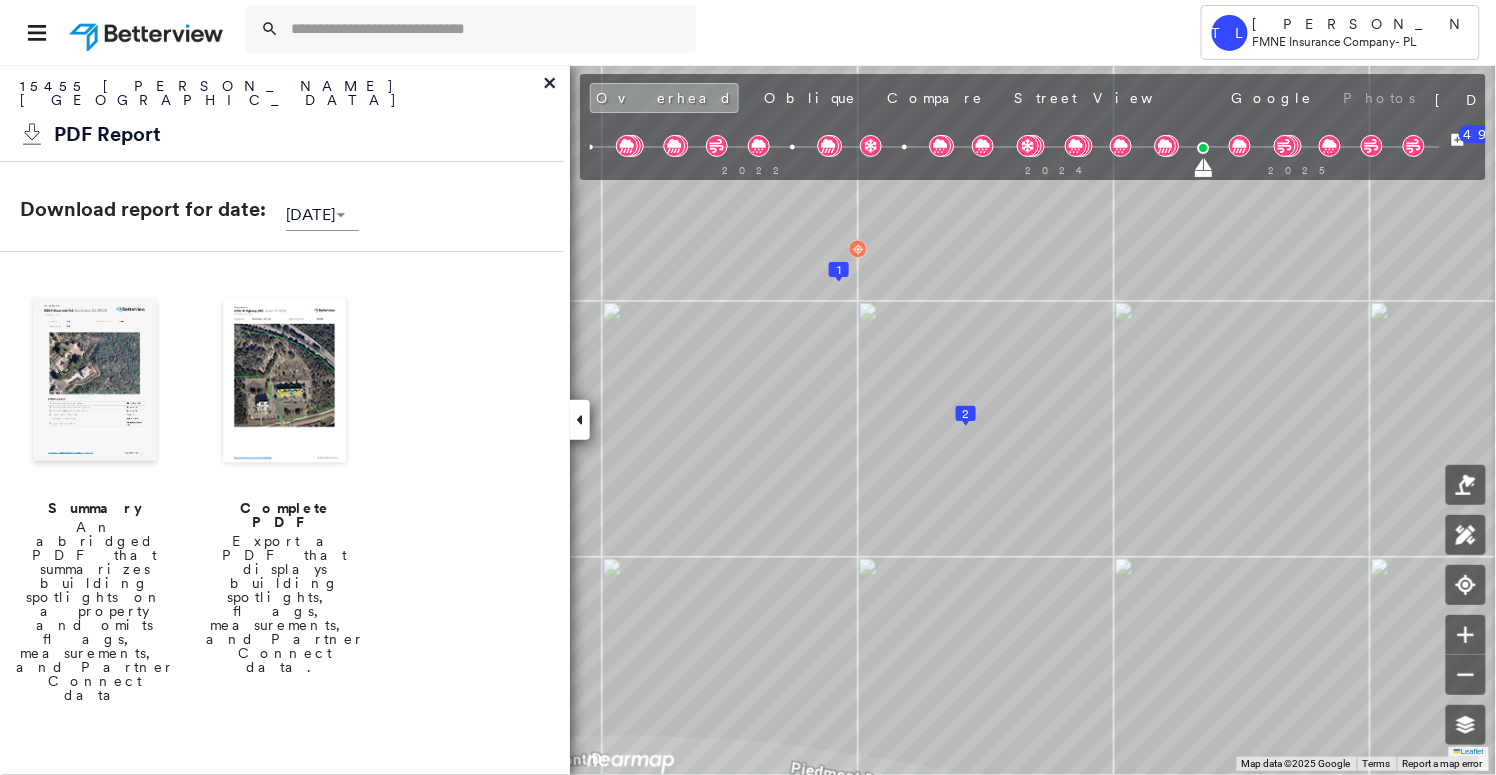click at bounding box center [95, 382] 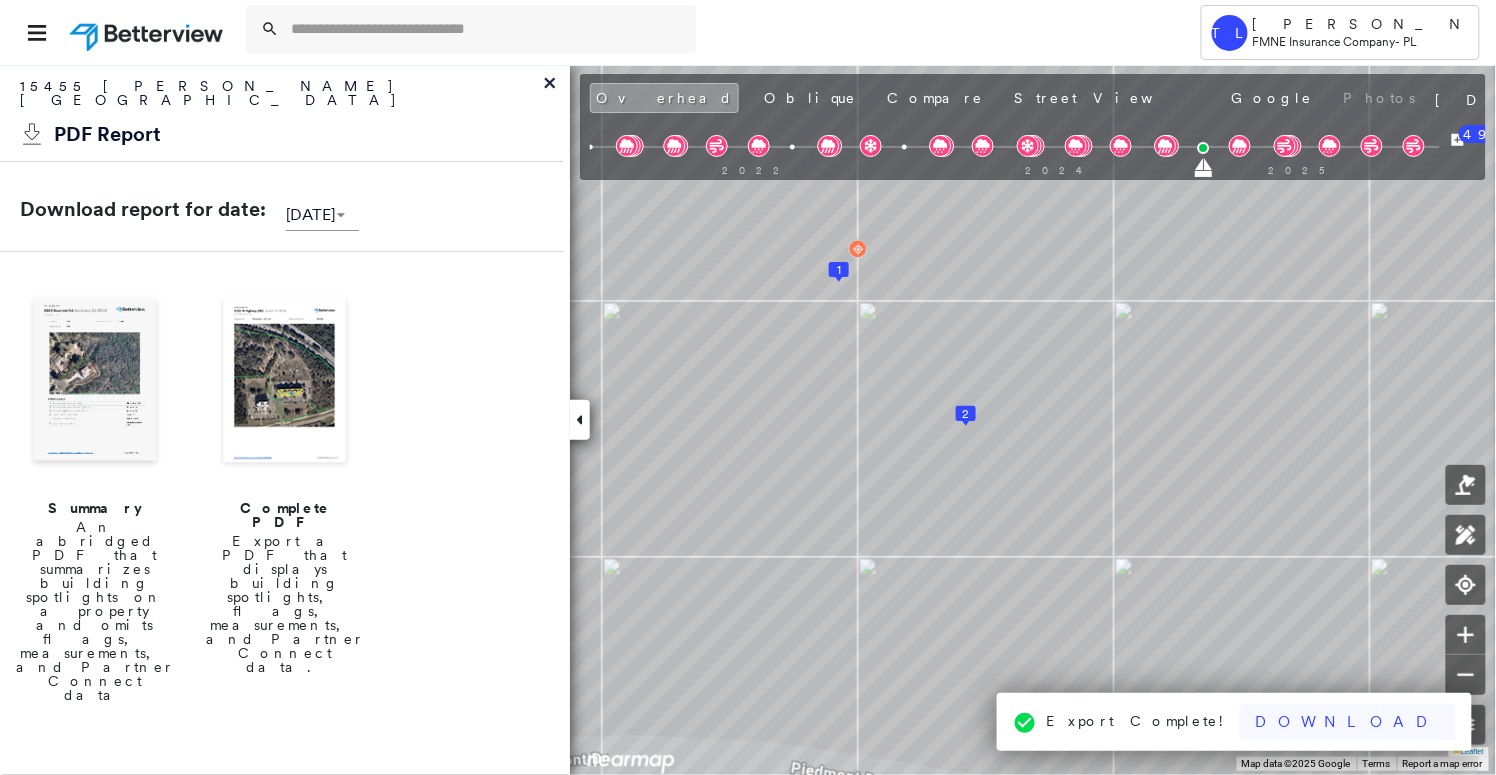 click on "Download" at bounding box center (1348, 722) 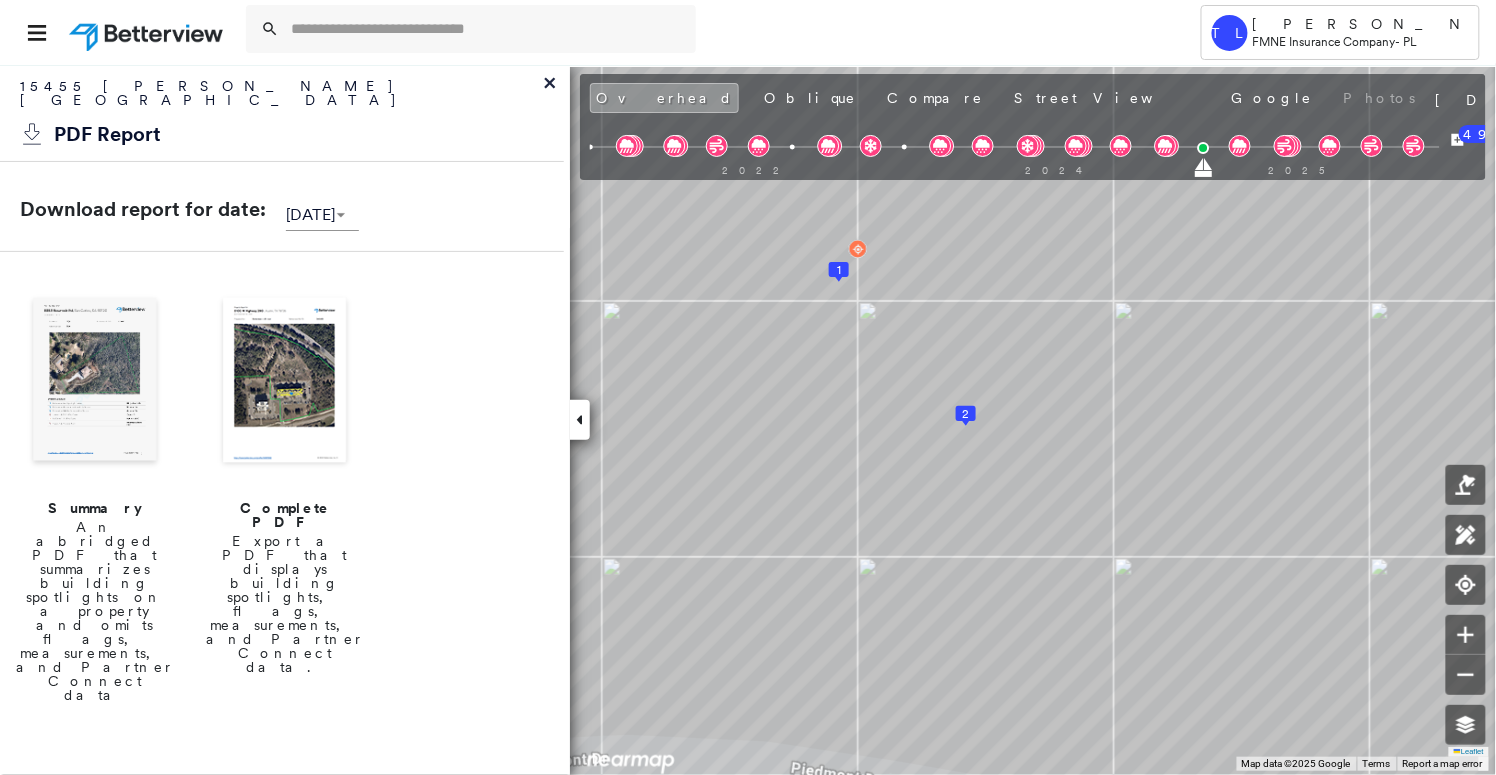 click on "**********" at bounding box center (282, 215) 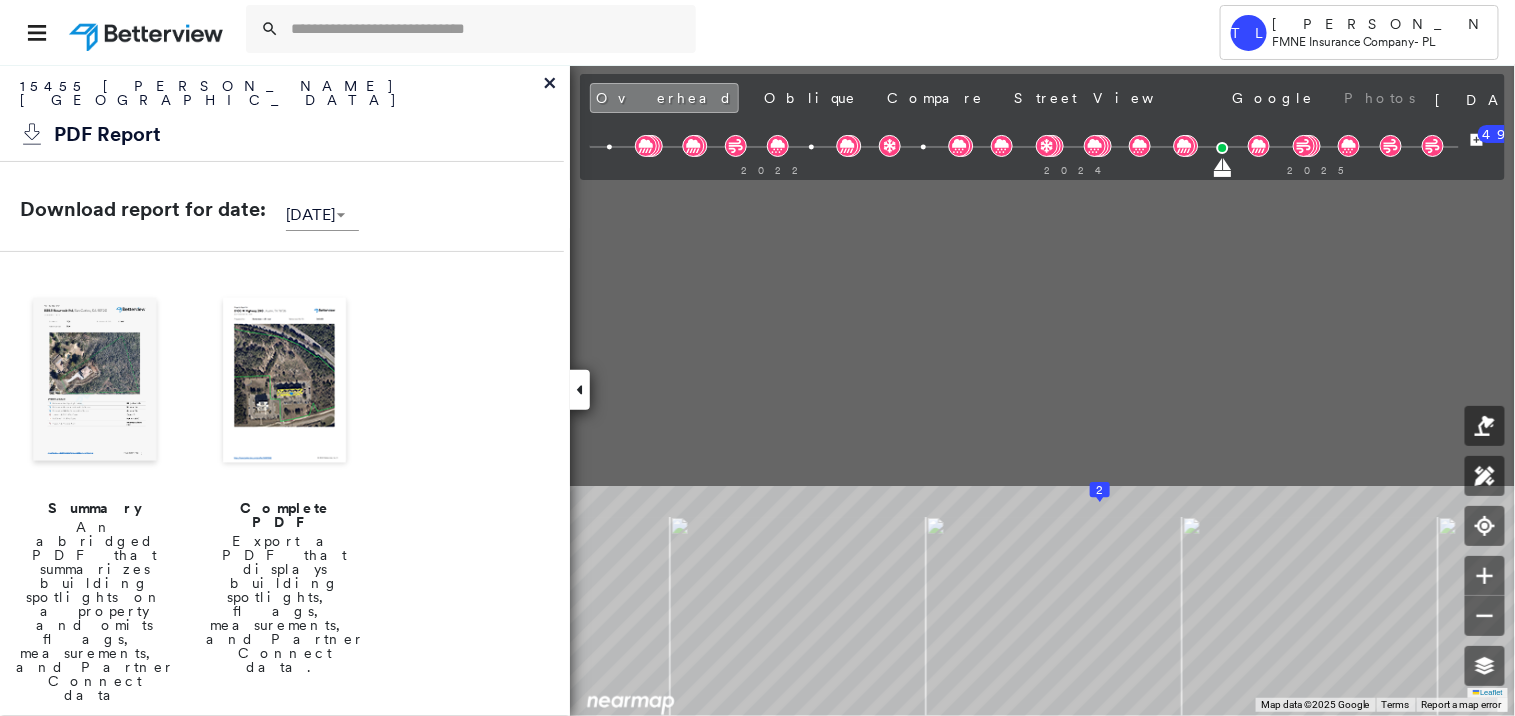 click on "Tower TL [PERSON_NAME] FMNE Insurance Company  -   PL [STREET_ADDRESS][PERSON_NAME] Assigned to:  - Assigned to:  - Assigned to:  - Open Comments Download PDF Report Summary Construction Occupancy Protection Exposure Determination Overhead Obliques Street View Roof Spotlight™ Index :  95-96 out of 100 0 100 25 50 75 1 2 Building Roof Scores 2 Buildings Policy Information Flags :  4 (0 cleared, 4 uncleared) Construction Roof Spotlights :  Overhang, Chimney, Vent Property Features :  Car, Vegetation Debris, Road (Drivable Surface), Dumpster, Concrete Area and 3 more Roof Age :  All Buildings greater than [DEMOGRAPHIC_DATA]. 1 Building 1 :  11+ years 2 Building 2 :  11+ years Roof Size & Shape :  2 buildings  Assessor and MLS Details BuildZoom - Building Permit Data and Analysis Occupancy Ownership Place Detail Protection Exposure Fire Path FEMA Risk Index Hail Claim Predictor: Most Risky 1   out of  5 Wind Claim Predictor: Most Risky 1   out of  5 Wildfire Tree Fall Risk:  Present   Determination Flags :  LOW" at bounding box center [757, 358] 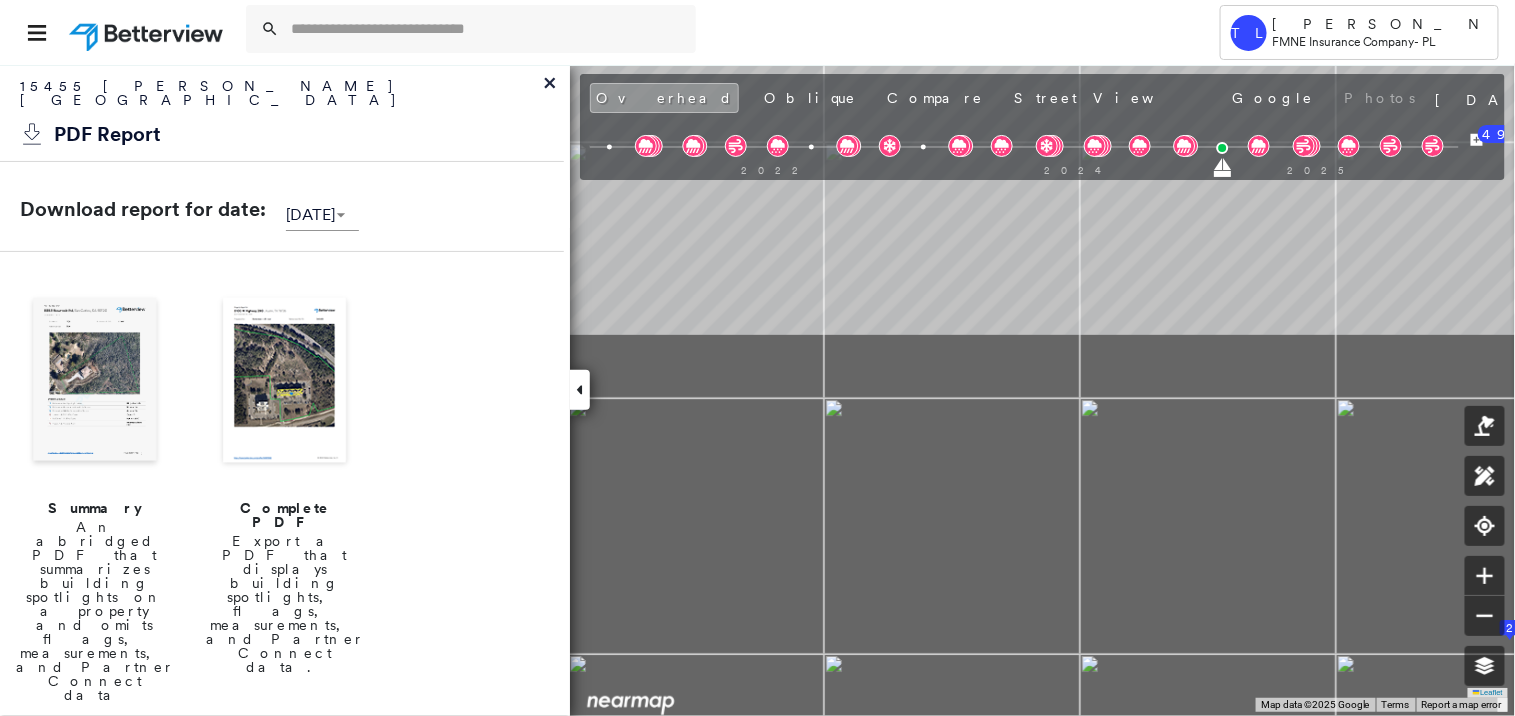 click on "[STREET_ADDRESS][PERSON_NAME] Assigned to:  - Assigned to:  - Assigned to:  - Open Comments Download PDF Report Summary Construction Occupancy Protection Exposure Determination Overhead Obliques Street View Roof Spotlight™ Index :  95-96 out of 100 0 100 25 50 75 1 2 Building Roof Scores 2 Buildings Policy Information Flags :  4 (0 cleared, 4 uncleared) Construction Roof Spotlights :  Overhang, Chimney, Vent Property Features :  Car, Vegetation Debris, Road (Drivable Surface), Dumpster, Concrete Area and 3 more Roof Age :  All Buildings greater than [DEMOGRAPHIC_DATA]. 1 Building 1 :  11+ years 2 Building 2 :  11+ years Roof Size & Shape :  2 buildings  Assessor and MLS Details BuildZoom - Building Permit Data and Analysis Occupancy Ownership Place Detail Protection Exposure Fire Path FEMA Risk Index Hail Claim Predictor: Most Risky 1   out of  5 Wind Claim Predictor: Most Risky 1   out of  5 Wildfire Tree Fall Risk:  Present   Determination Flags :  4 (0 cleared, 4 uncleared) Uncleared Flags (4) Clear LOW" at bounding box center (757, 390) 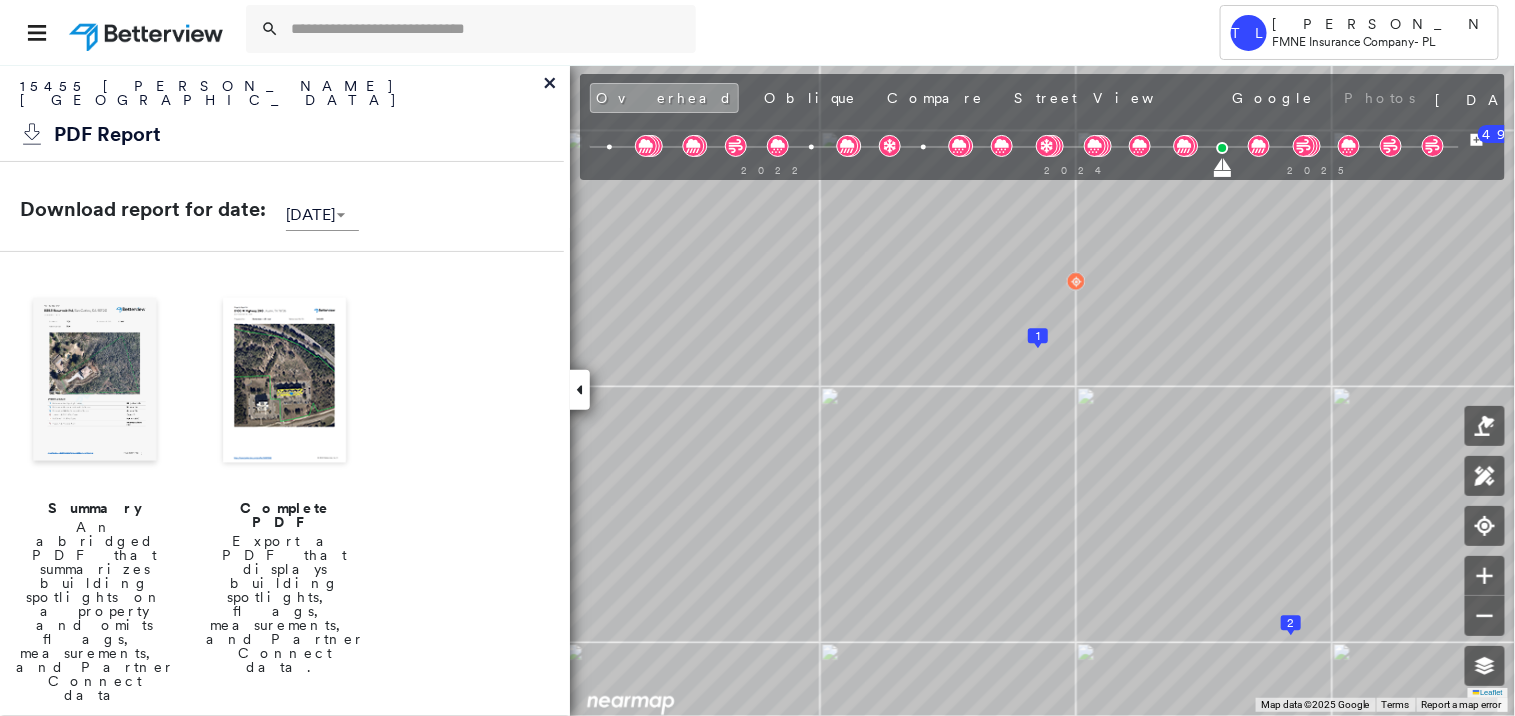 click at bounding box center (704, 32) 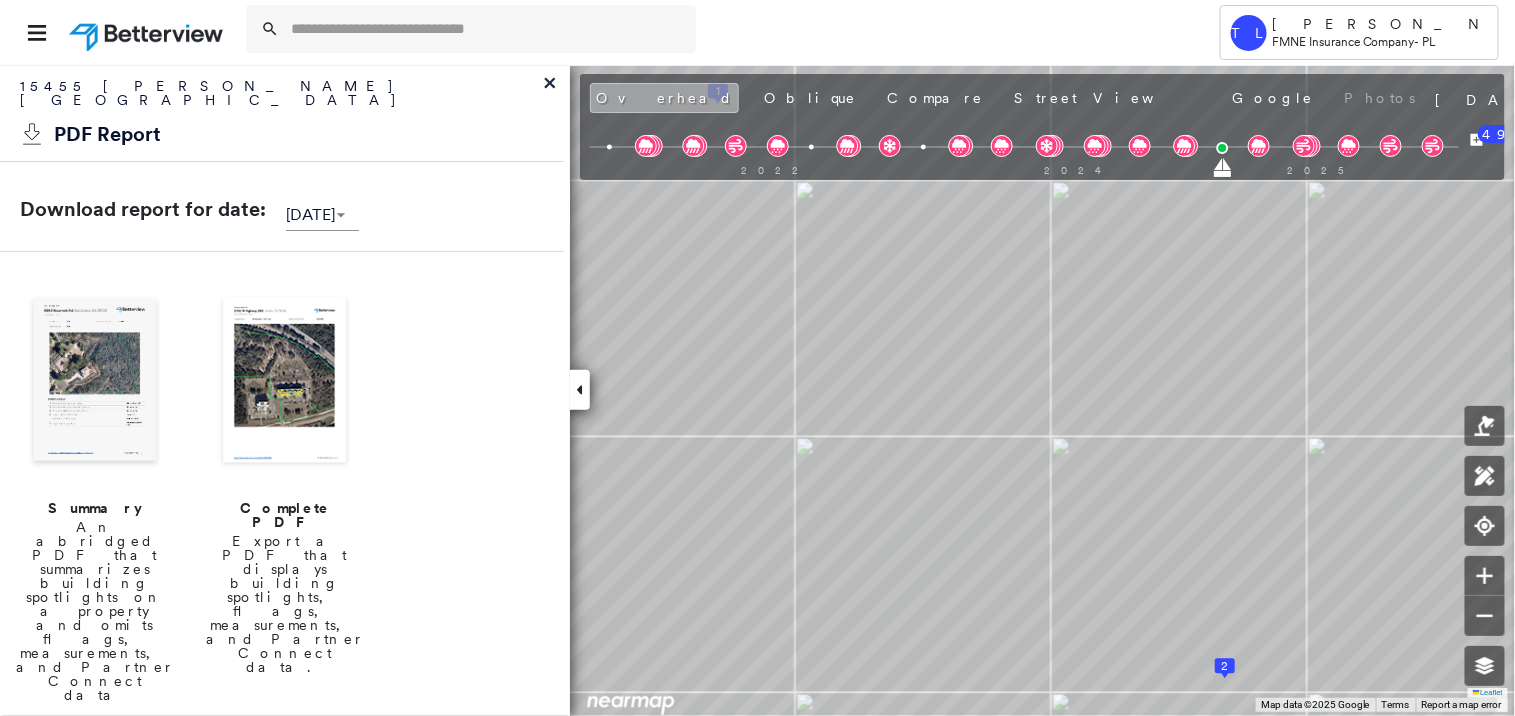 click on "Overhead" at bounding box center [664, 98] 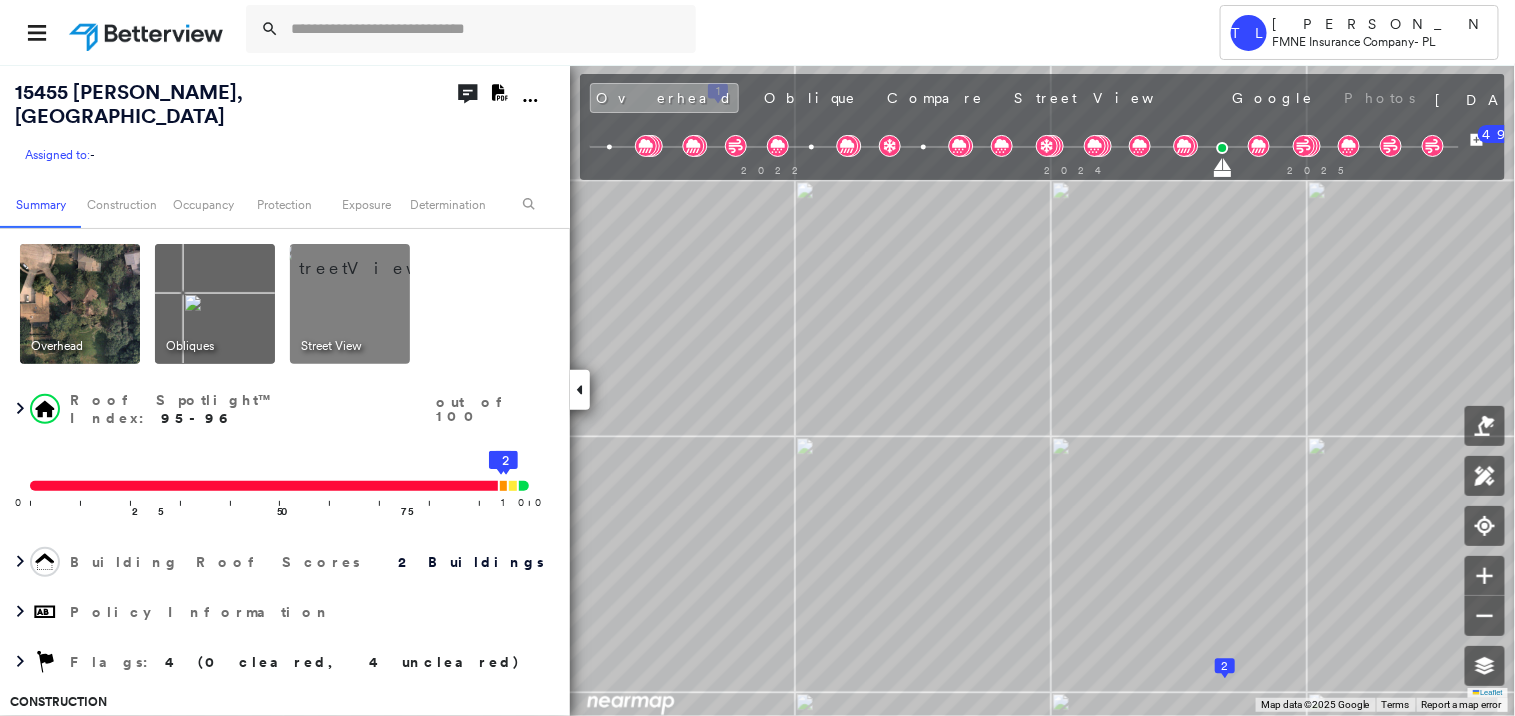 click at bounding box center (374, 259) 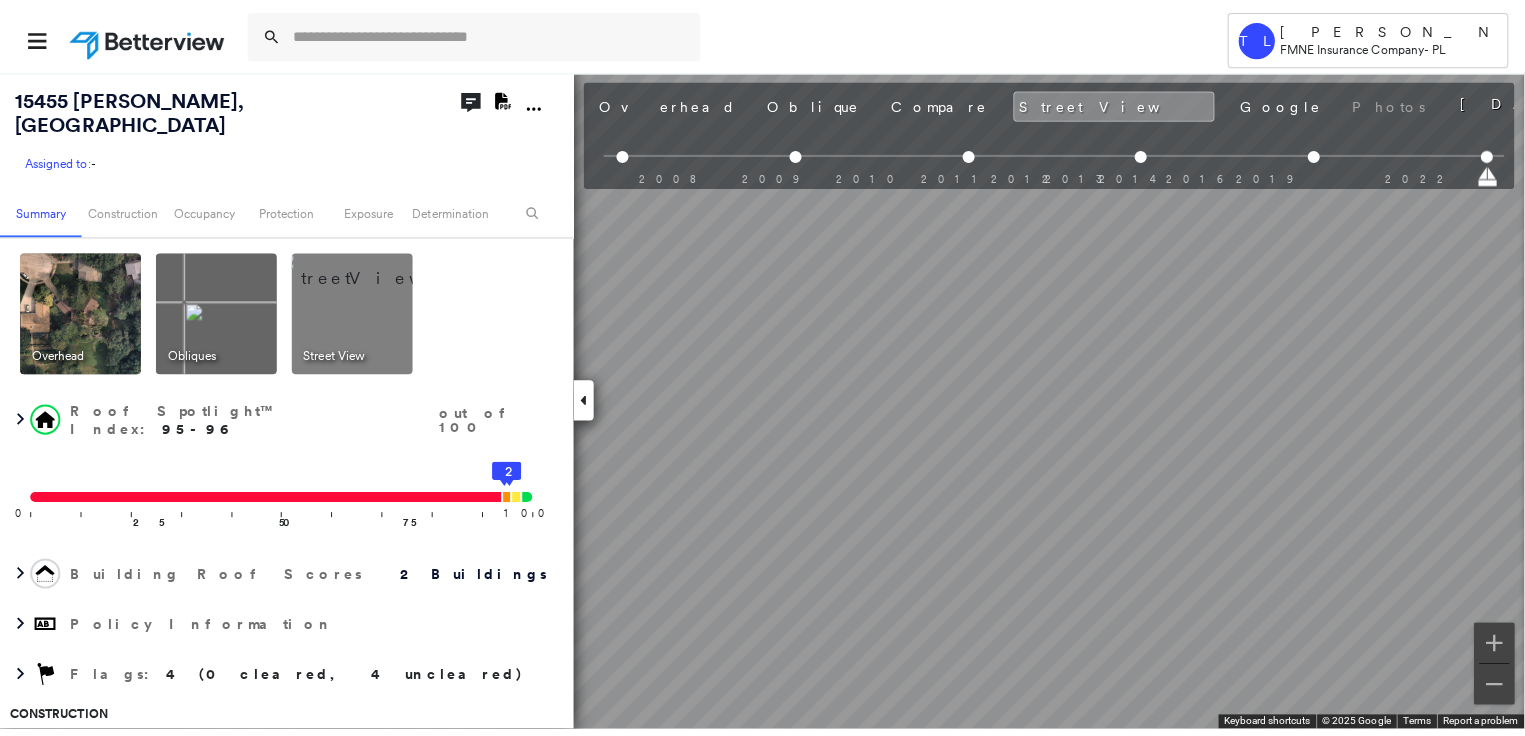 scroll, scrollTop: 0, scrollLeft: 76, axis: horizontal 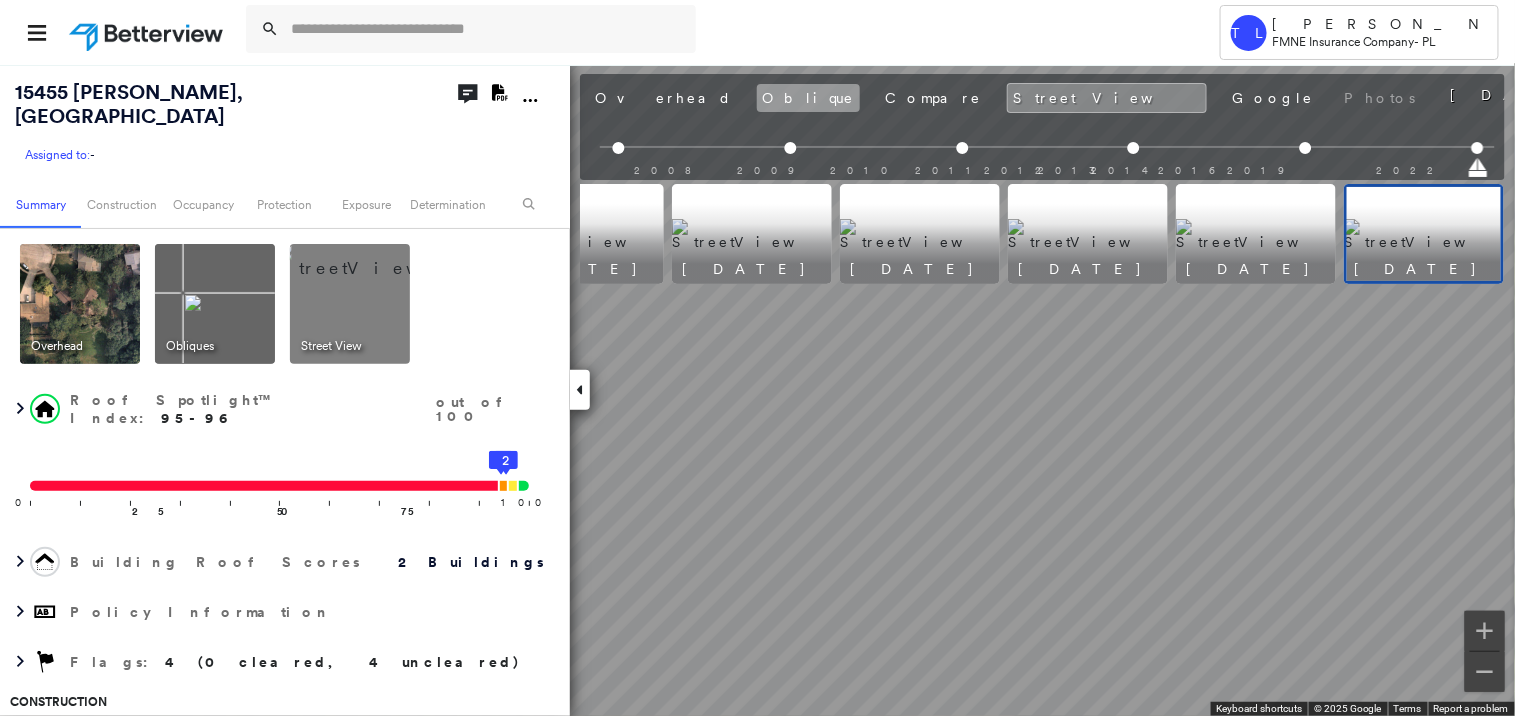 click on "Oblique" at bounding box center [808, 98] 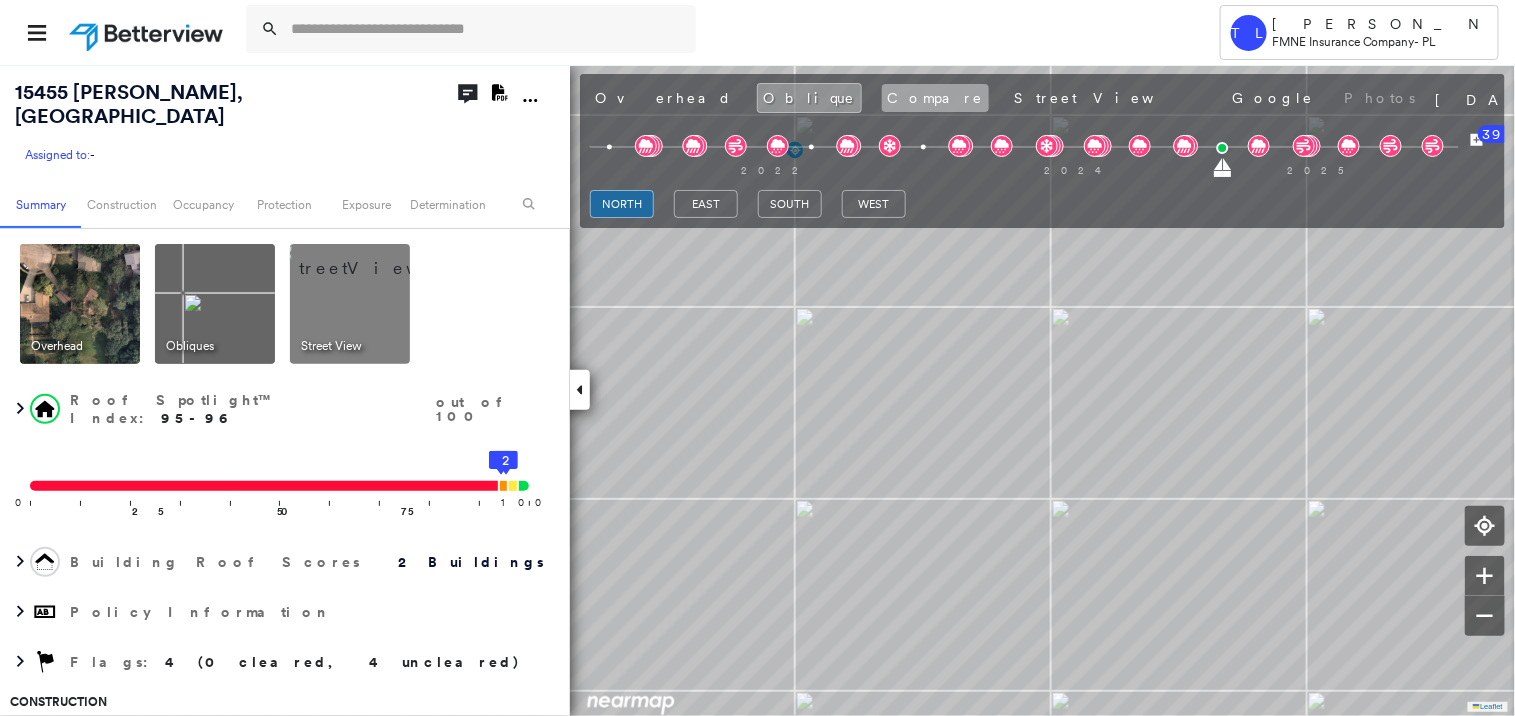 click on "Compare" at bounding box center (935, 98) 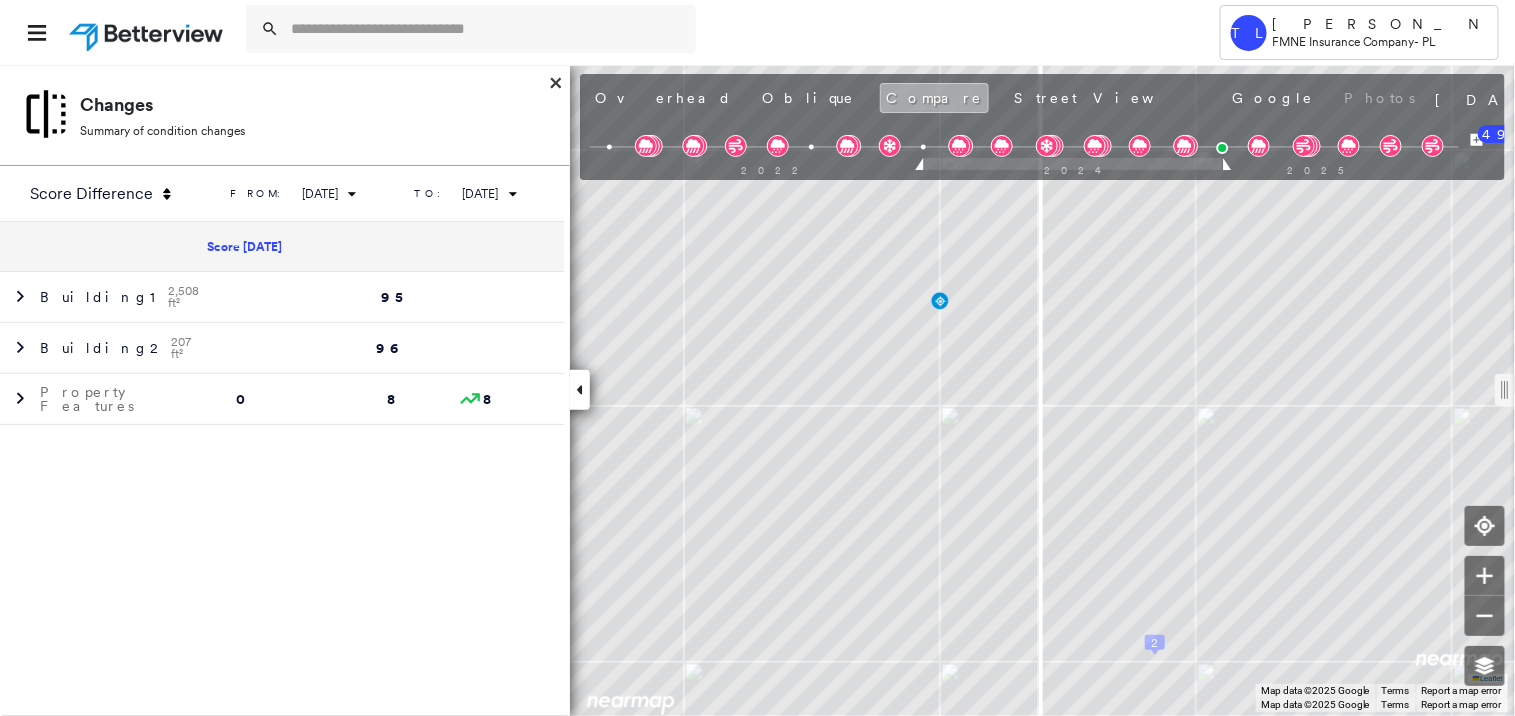 click on "Compare" at bounding box center (934, 98) 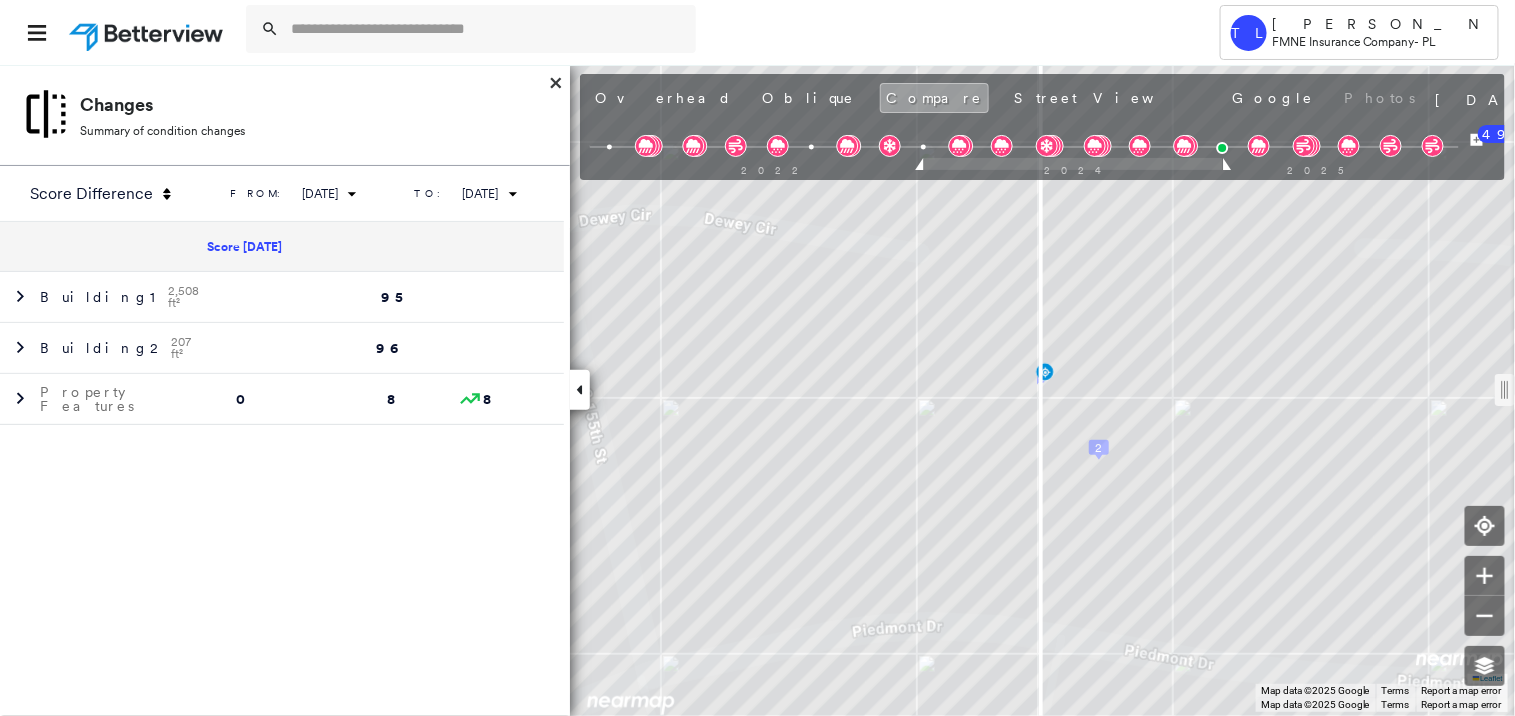 click at bounding box center (704, 32) 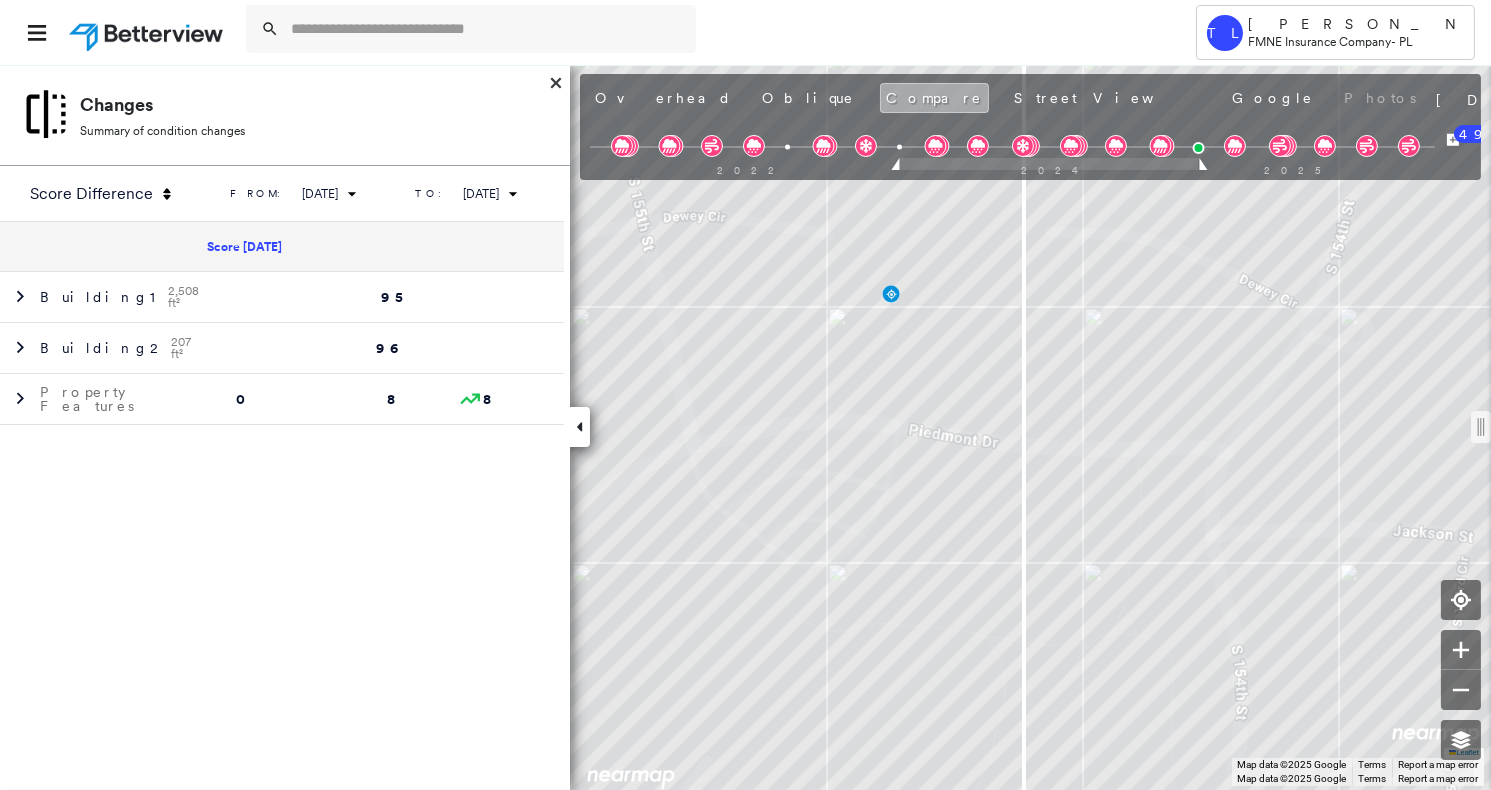 click on "Compare" at bounding box center [934, 98] 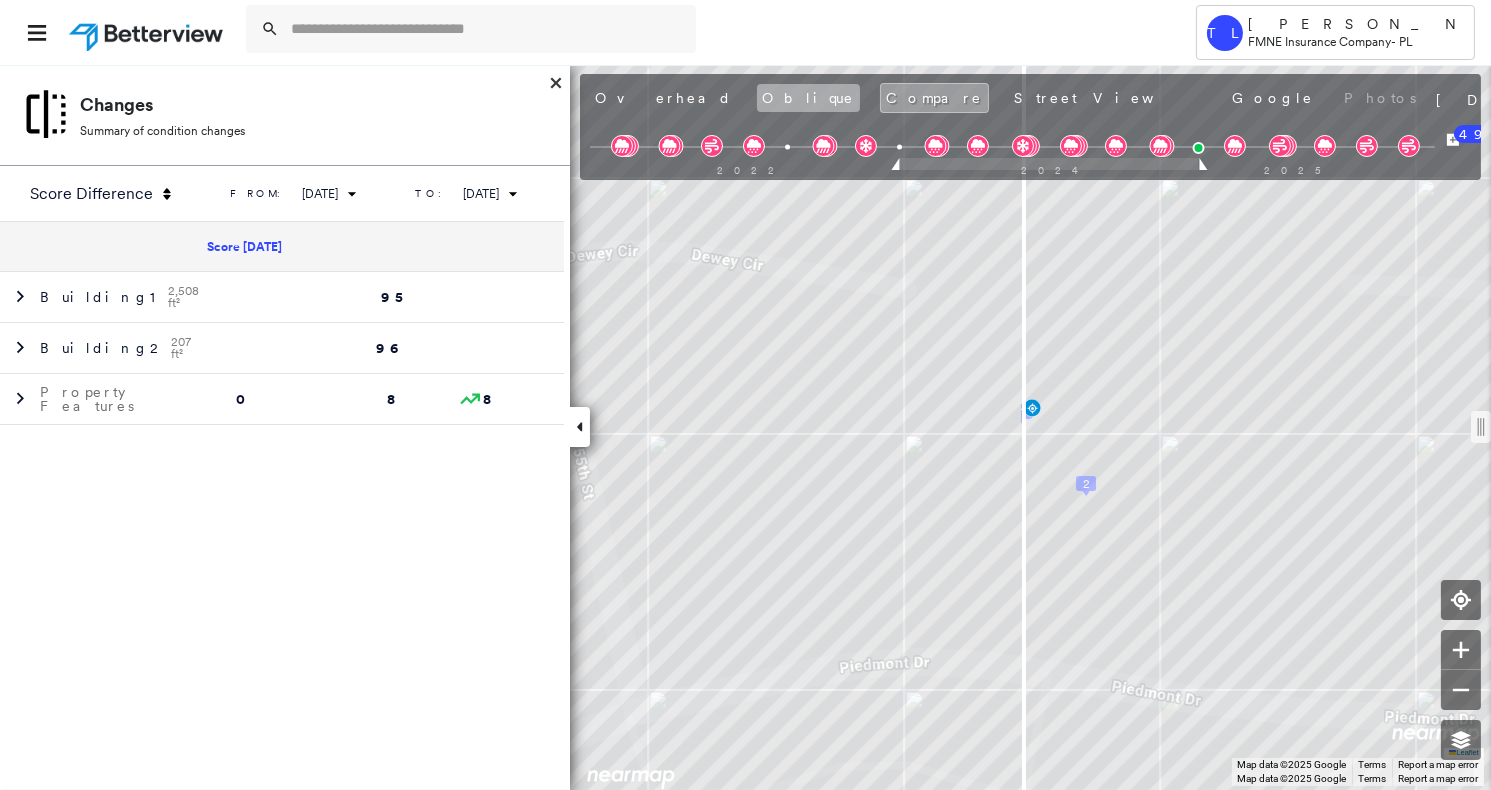 click on "Oblique" at bounding box center [808, 98] 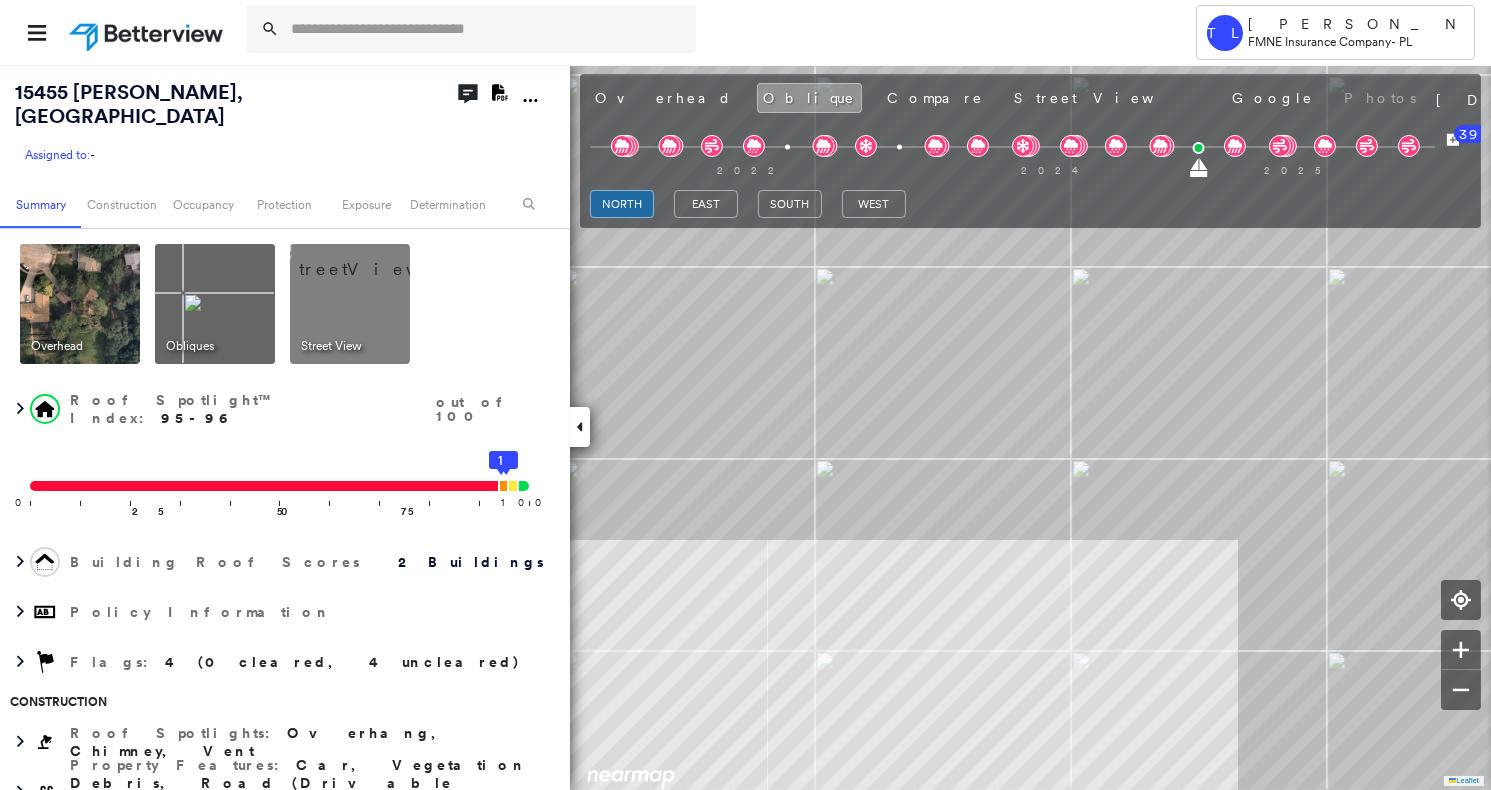click on "[STREET_ADDRESS][PERSON_NAME] Assigned to:  - Assigned to:  - Assigned to:  - Open Comments Download PDF Report Summary Construction Occupancy Protection Exposure Determination Overhead Obliques Street View Roof Spotlight™ Index :  95-96 out of 100 0 100 25 50 75 2 1 Building Roof Scores 2 Buildings Policy Information Flags :  4 (0 cleared, 4 uncleared) Construction Roof Spotlights :  Overhang, Chimney, Vent Property Features :  Car, Vegetation Debris, Road (Drivable Surface), Dumpster, Concrete Area and 3 more Roof Age :  All Buildings greater than [DEMOGRAPHIC_DATA]. 1 Building 1 :  11+ years 2 Building 2 :  11+ years Roof Size & Shape :  2 buildings  Assessor and MLS Details BuildZoom - Building Permit Data and Analysis Occupancy Ownership Place Detail Protection Exposure Fire Path FEMA Risk Index Hail Claim Predictor: Most Risky 1   out of  5 Wind Claim Predictor: Most Risky 1   out of  5 Wildfire Tree Fall Risk:  Present   Determination Flags :  4 (0 cleared, 4 uncleared) Uncleared Flags (4) Clear LOW" at bounding box center [285, 427] 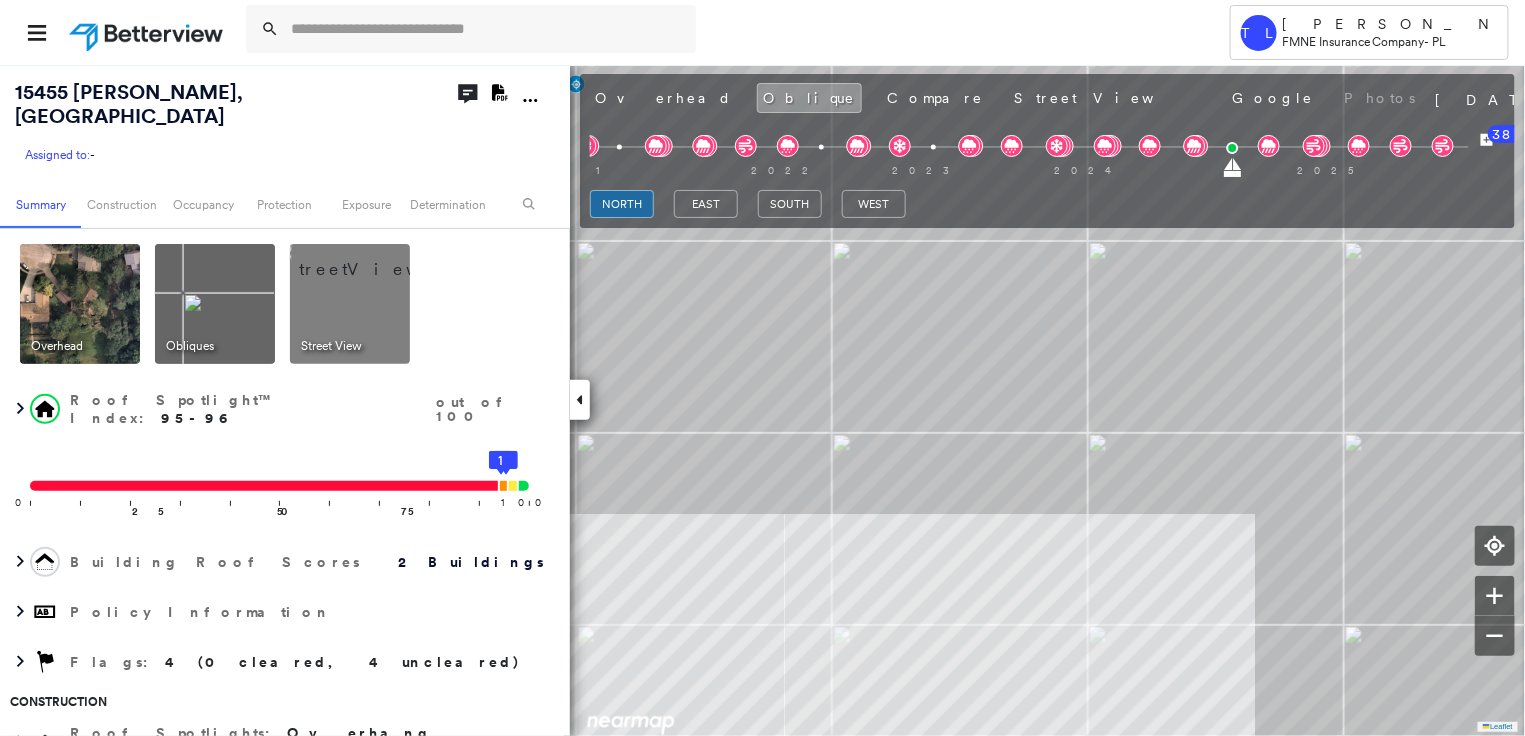 click at bounding box center [80, 304] 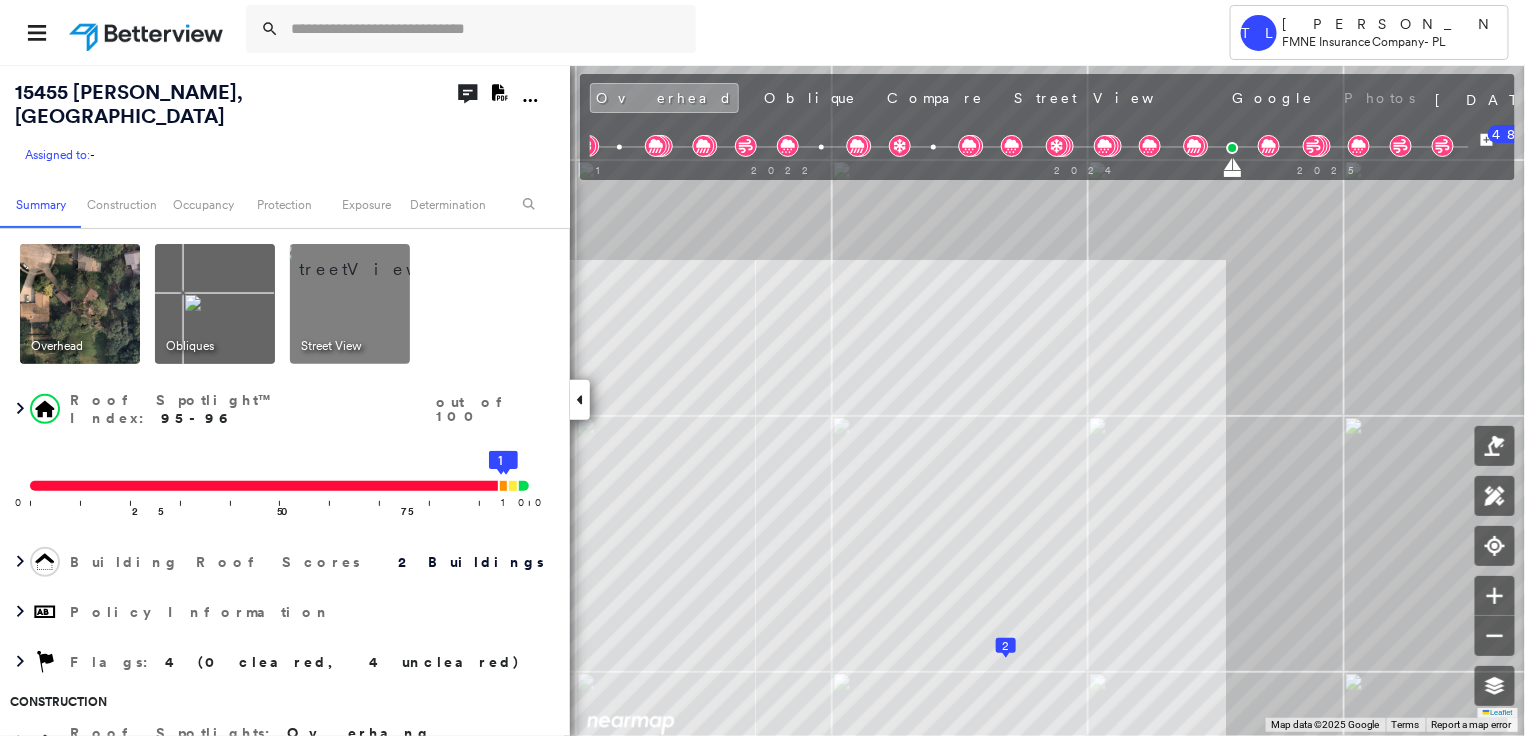 click at bounding box center (215, 304) 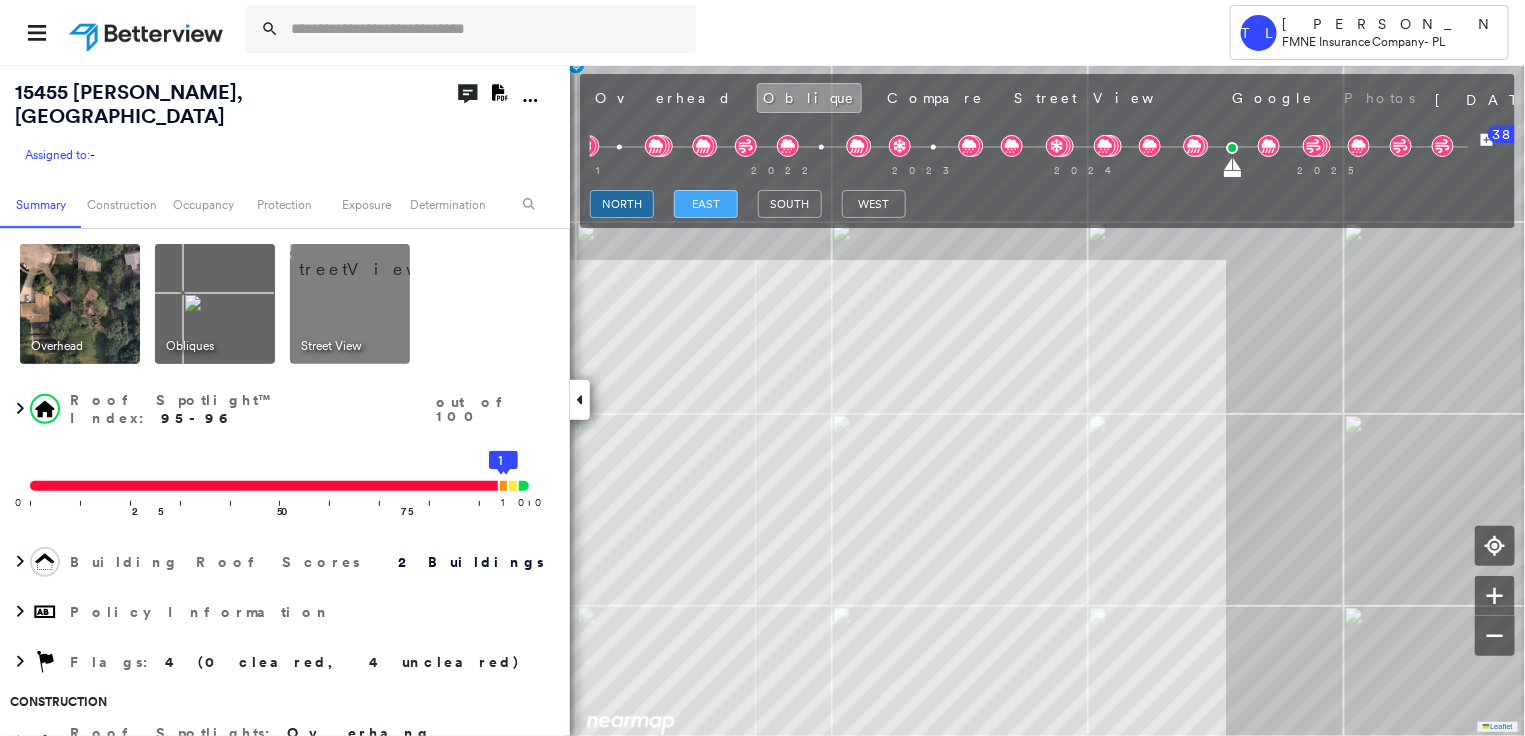 click on "east" at bounding box center (706, 204) 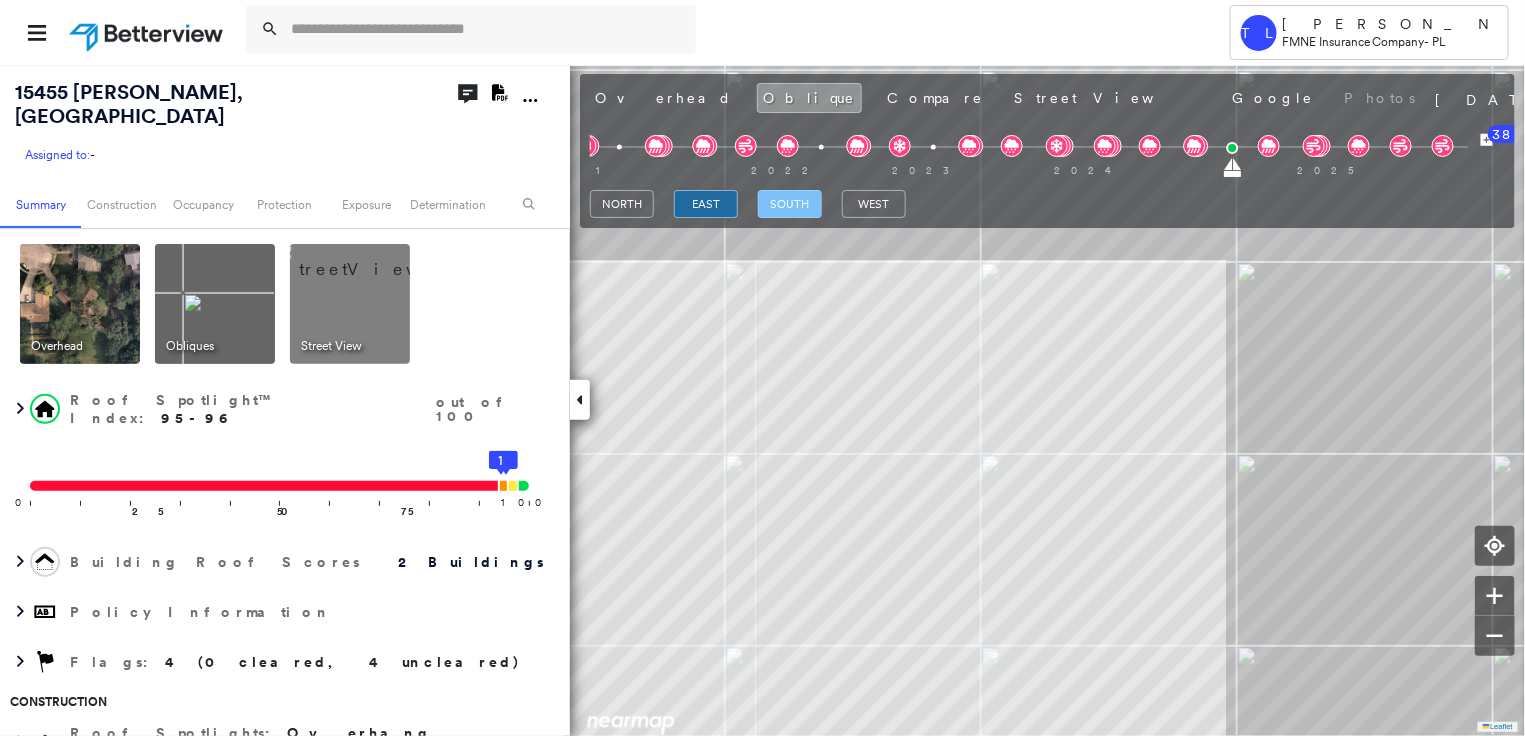 click on "south" at bounding box center [790, 204] 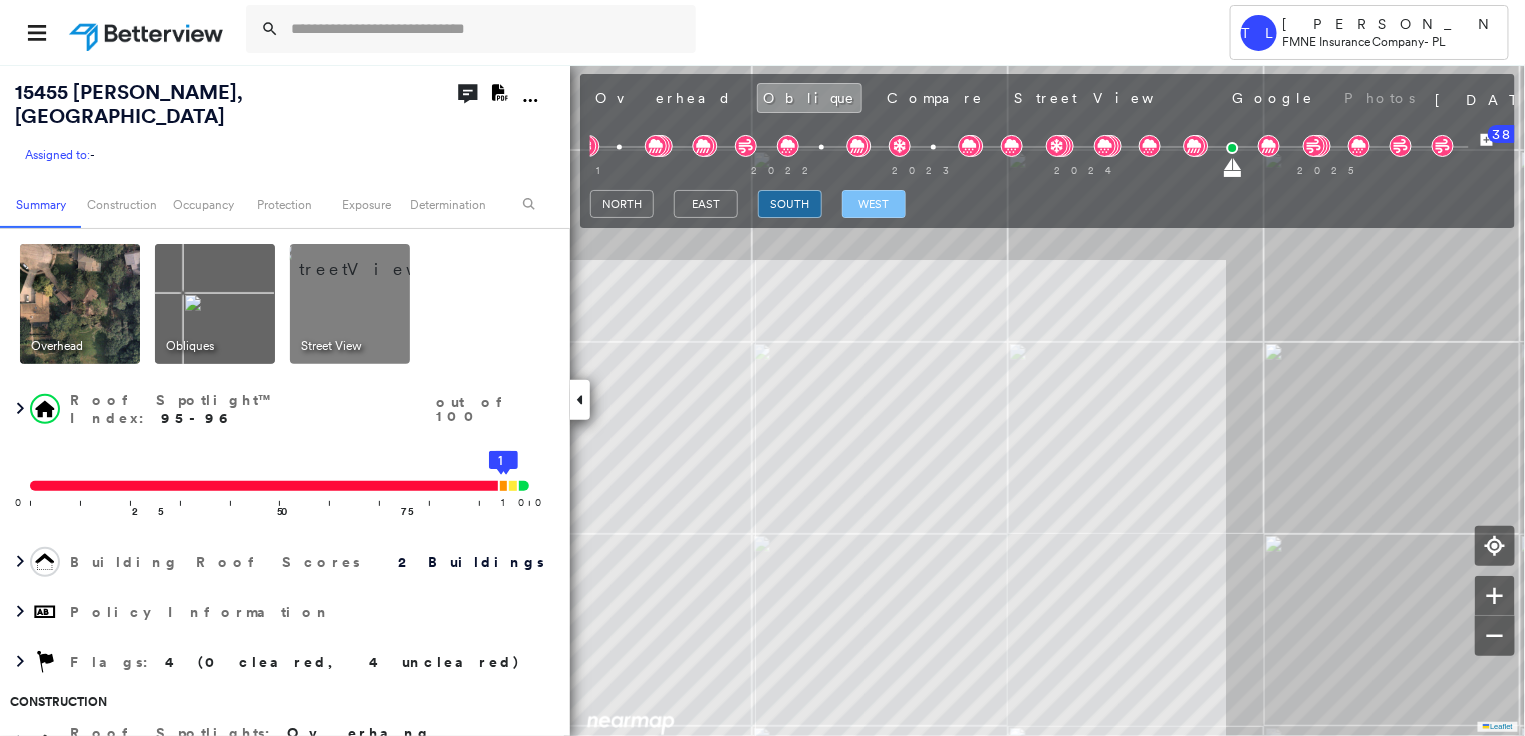 click on "west" at bounding box center (874, 204) 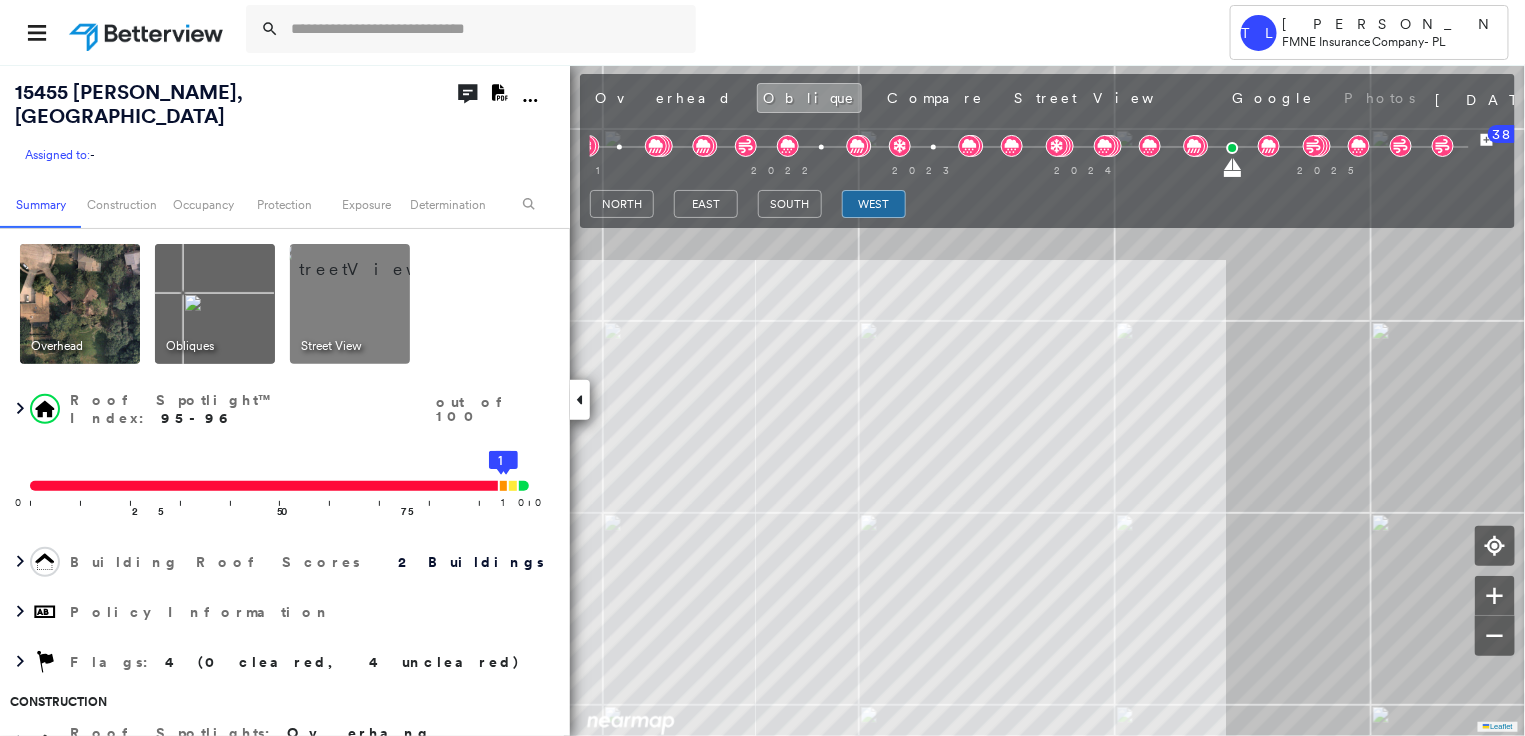 click at bounding box center (709, 32) 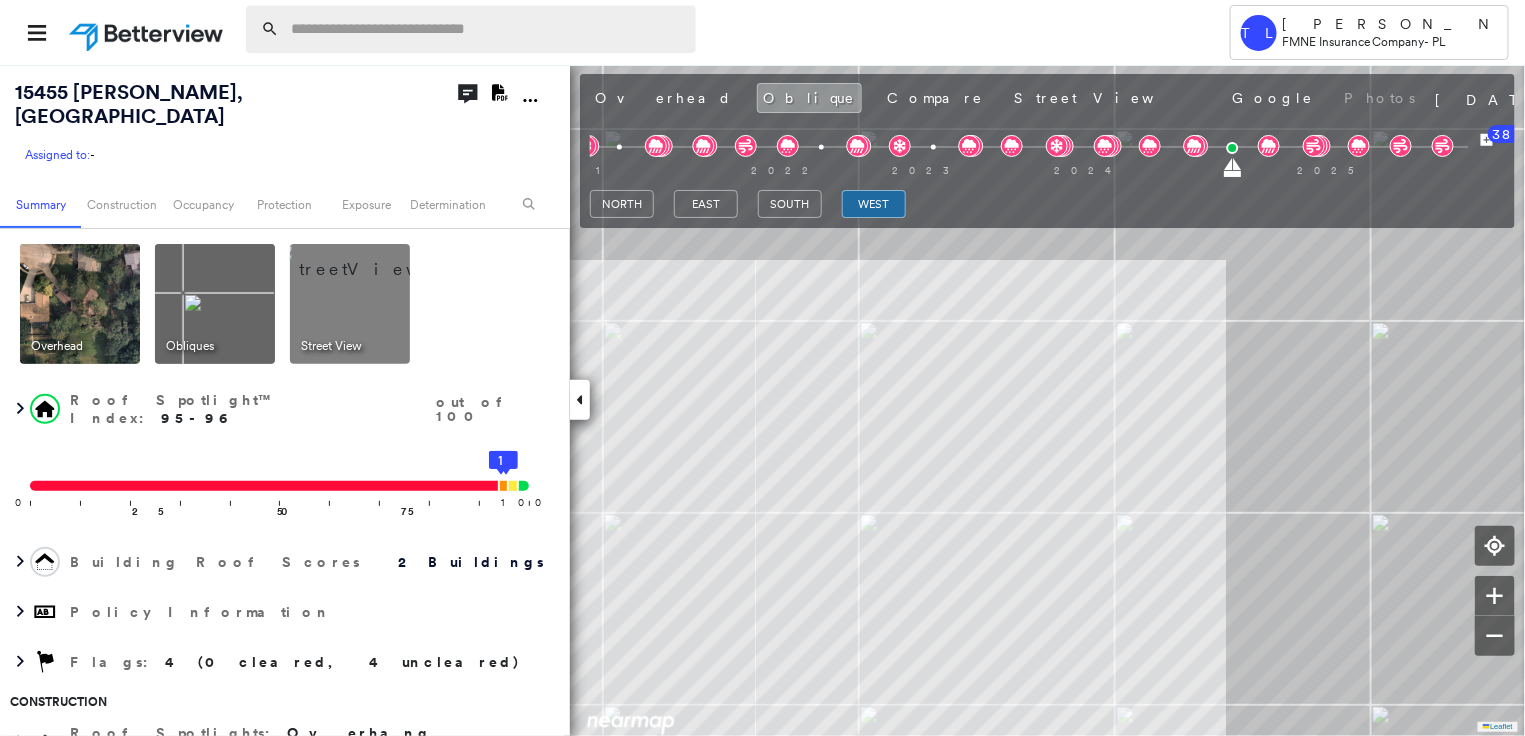 click at bounding box center (487, 29) 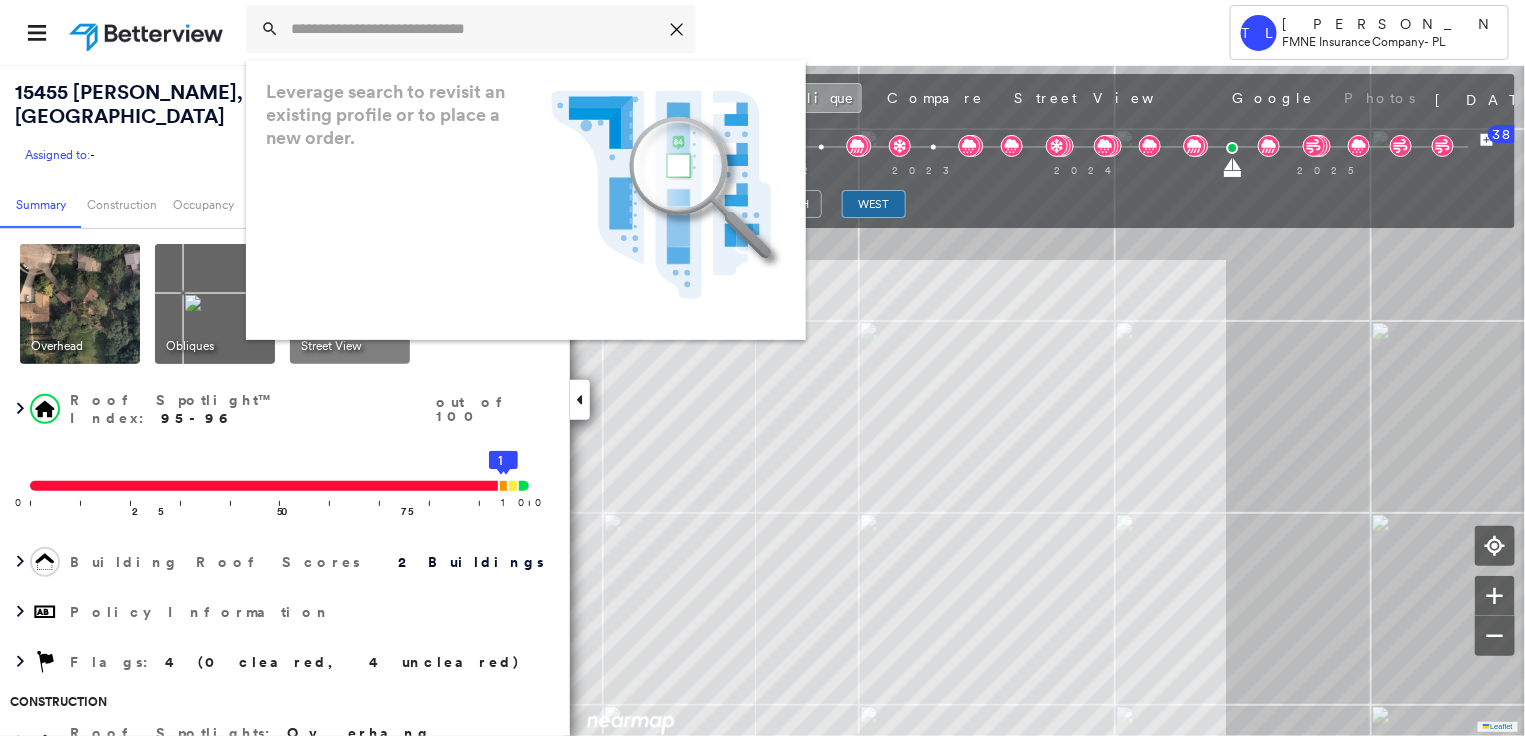 click on "Icon_Closemodal Leverage search to revisit an existing profile or to place a new order. .landscape-no-results-icon_svg__cls-3{fill:#5bafe7}.landscape-no-results-icon_svg__cls-4{fill:#90c5ee}.landscape-no-results-icon_svg__cls-12{fill:#33a4e3}.landscape-no-results-icon_svg__cls-13{fill:#fff}.landscape-no-results-icon_svg__cls-15{opacity:.3;mix-blend-mode:multiply}.landscape-no-results-icon_svg__cls-17{fill:#00a74f}" at bounding box center [709, 32] 